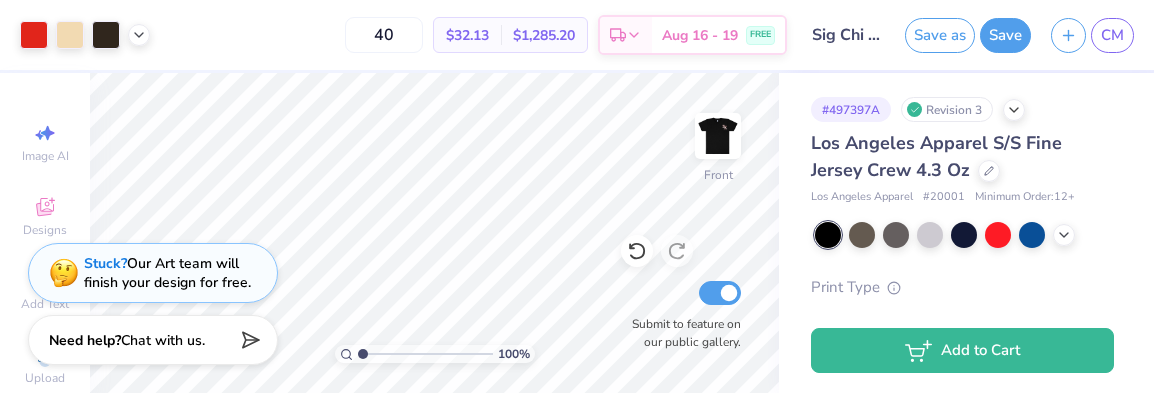scroll, scrollTop: 0, scrollLeft: 0, axis: both 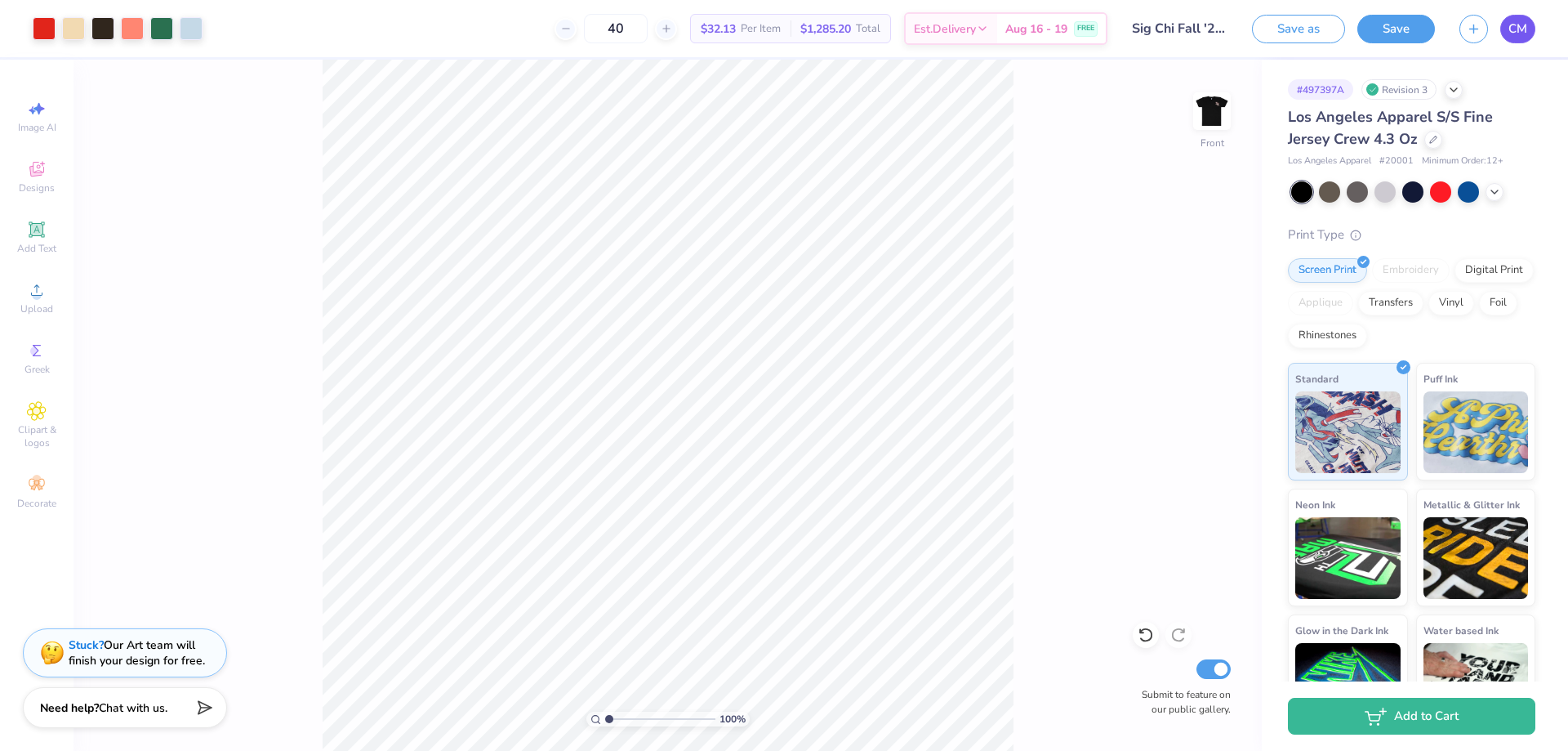 click on "CM" at bounding box center [1517, 29] 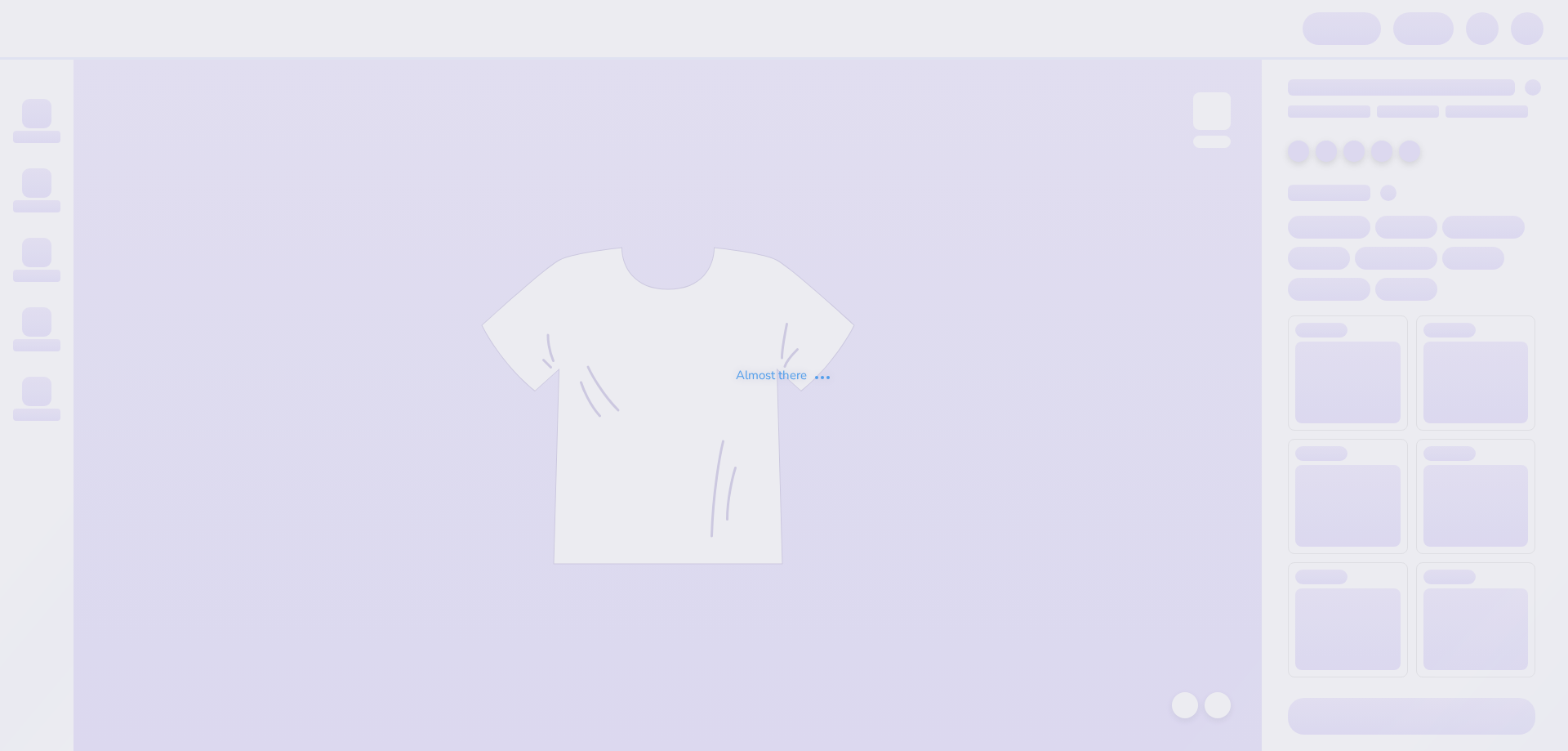 scroll, scrollTop: 0, scrollLeft: 0, axis: both 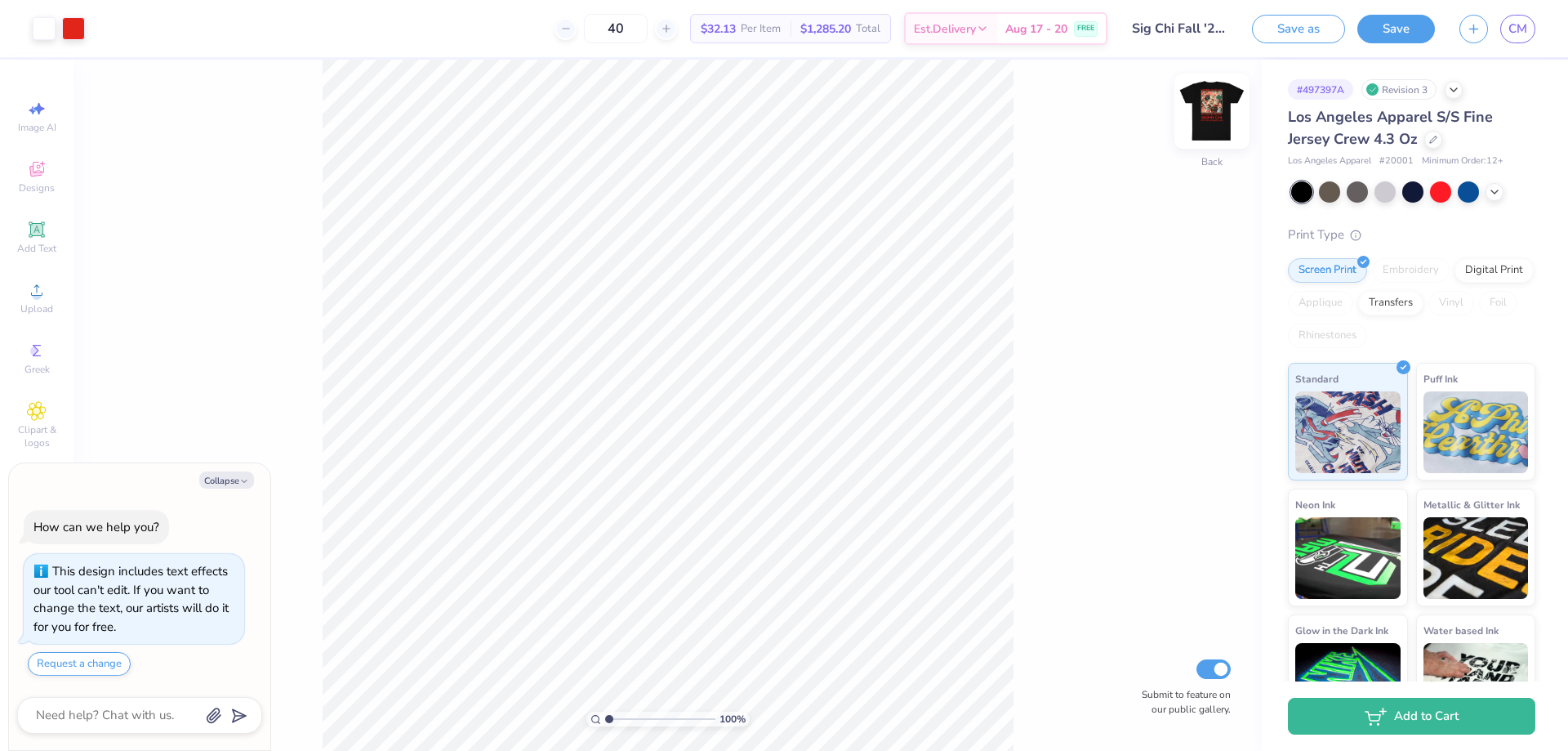 click at bounding box center [1212, 111] 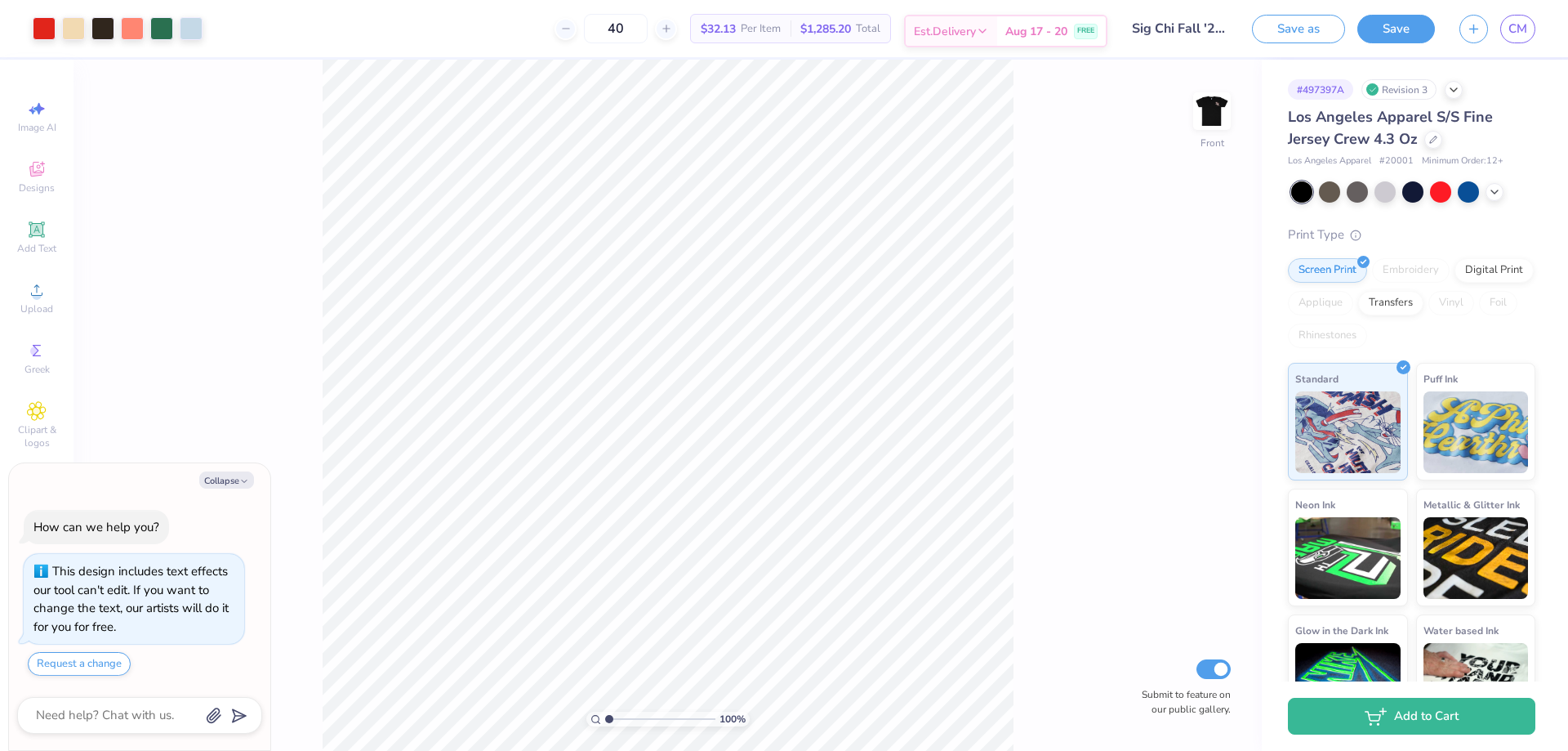 click on "Aug 17 - 20" at bounding box center [1036, 31] 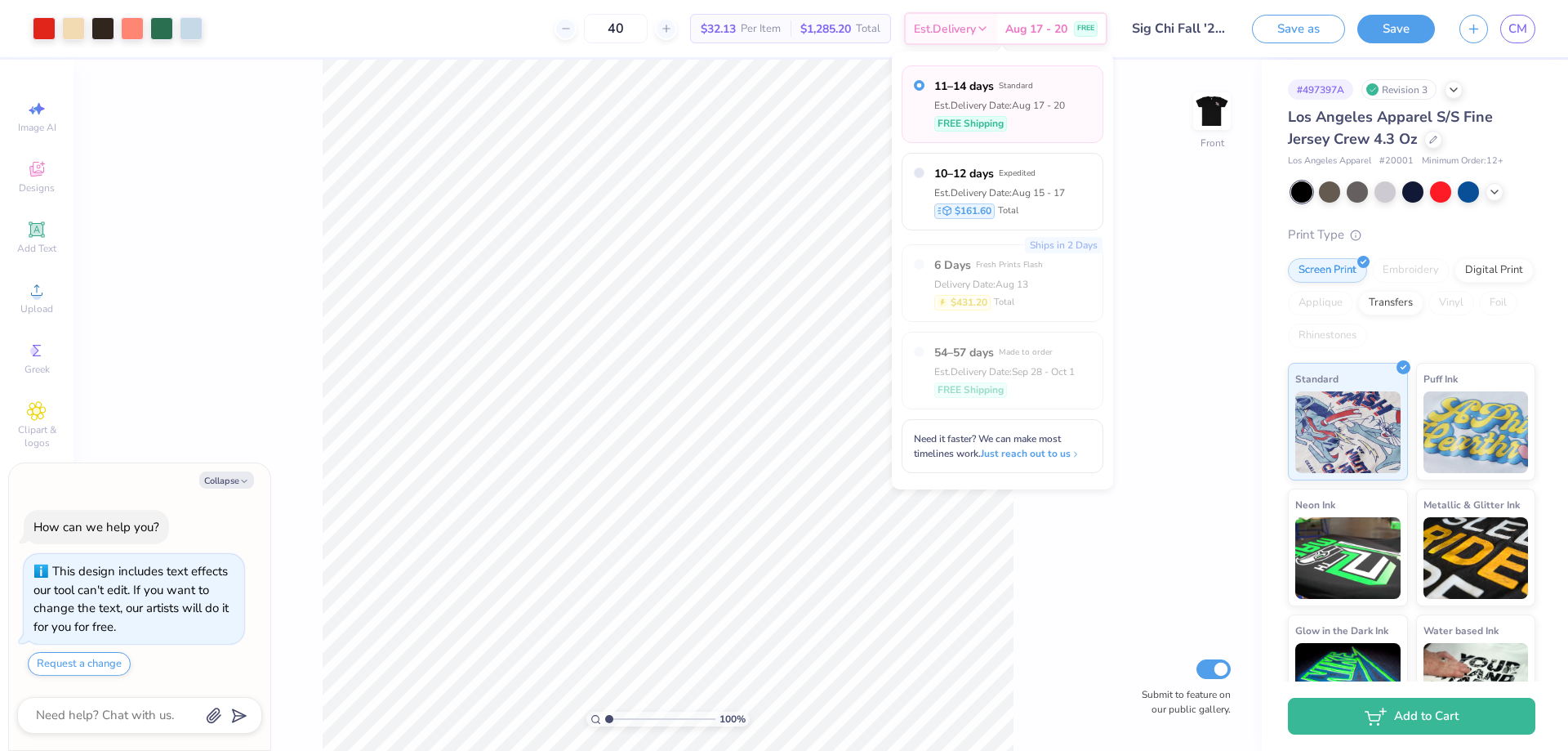 click on "Est.  Delivery Date:  [DATE] - [DATE]" at bounding box center [1000, 105] 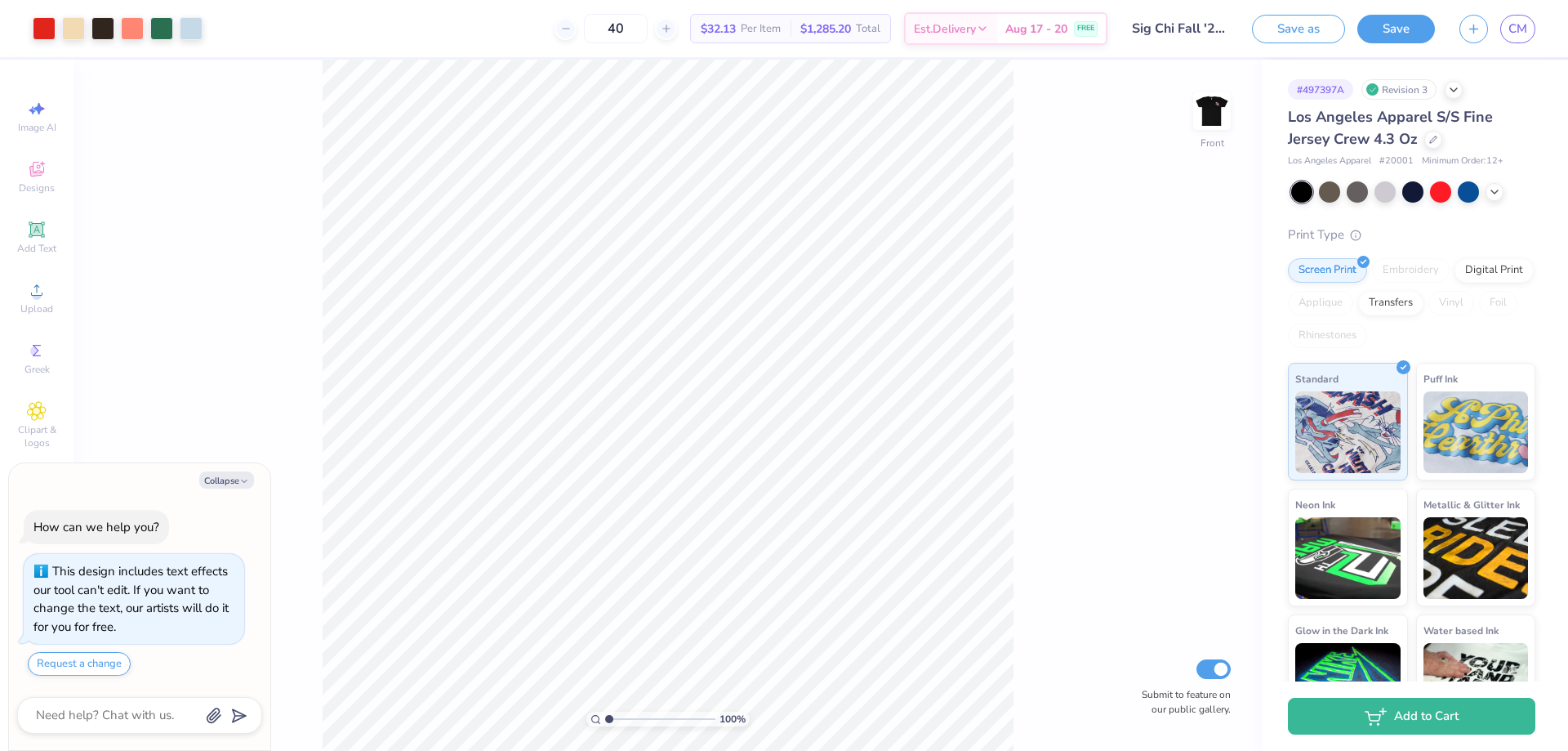 click on "Save" at bounding box center (1396, 29) 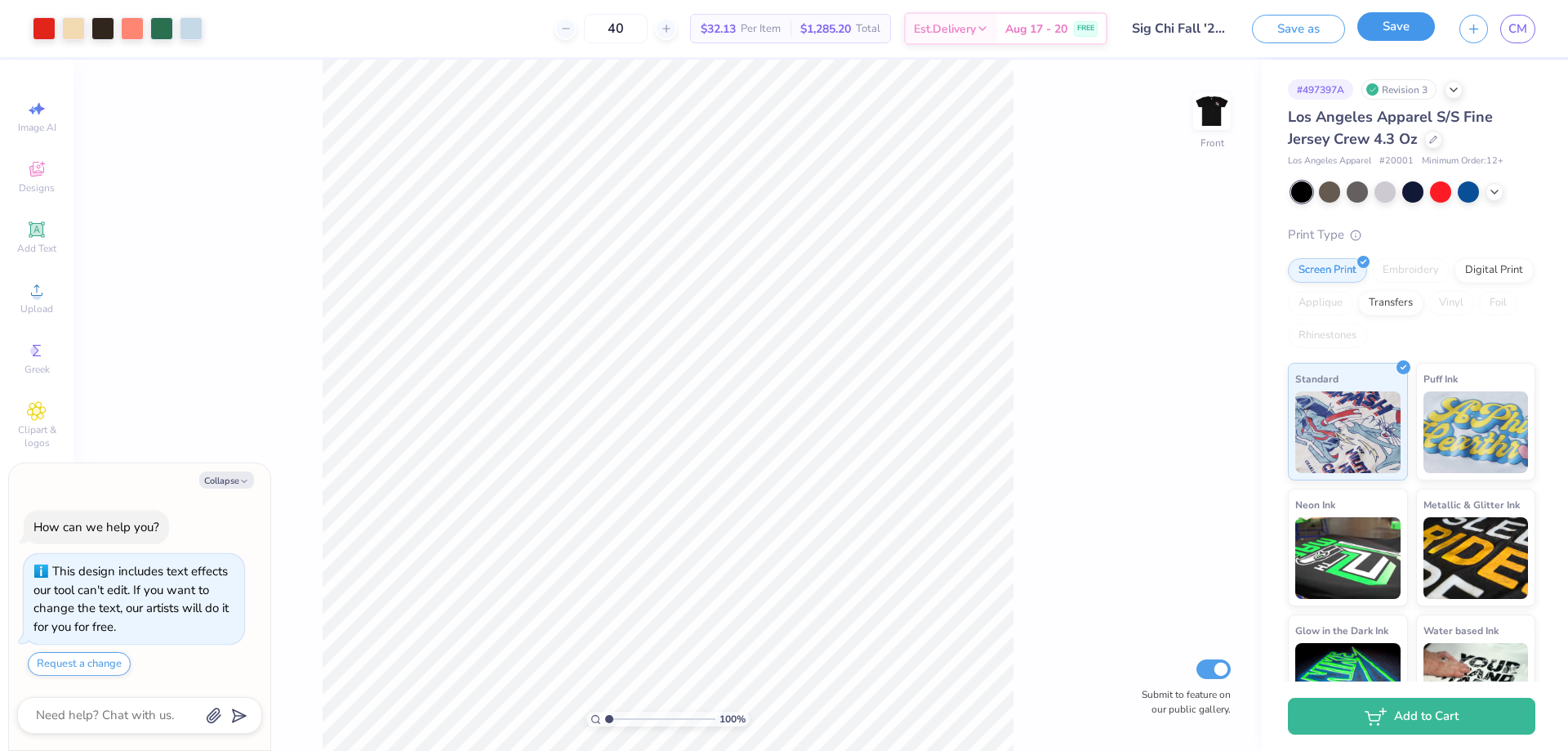 click on "Save" at bounding box center [1396, 26] 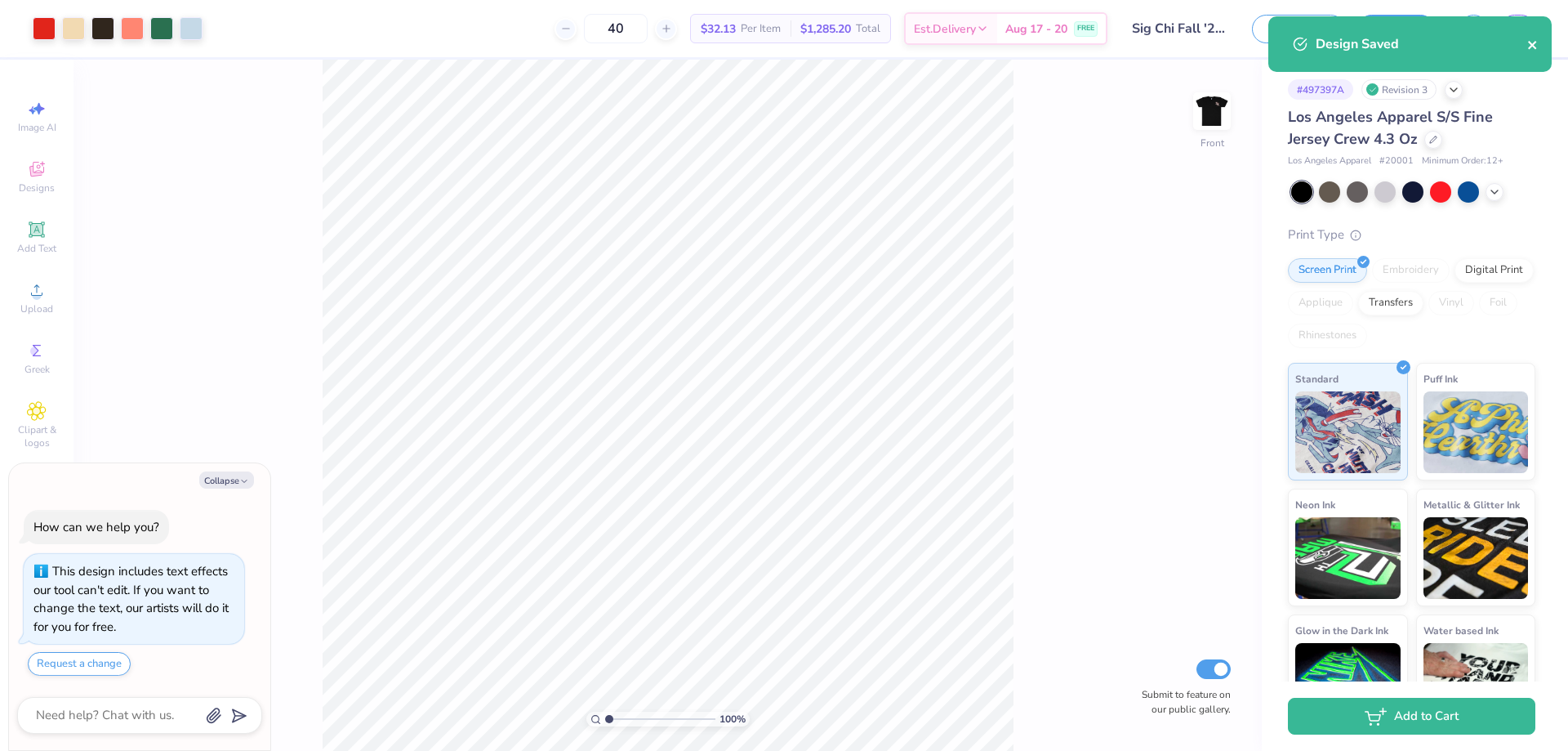 click 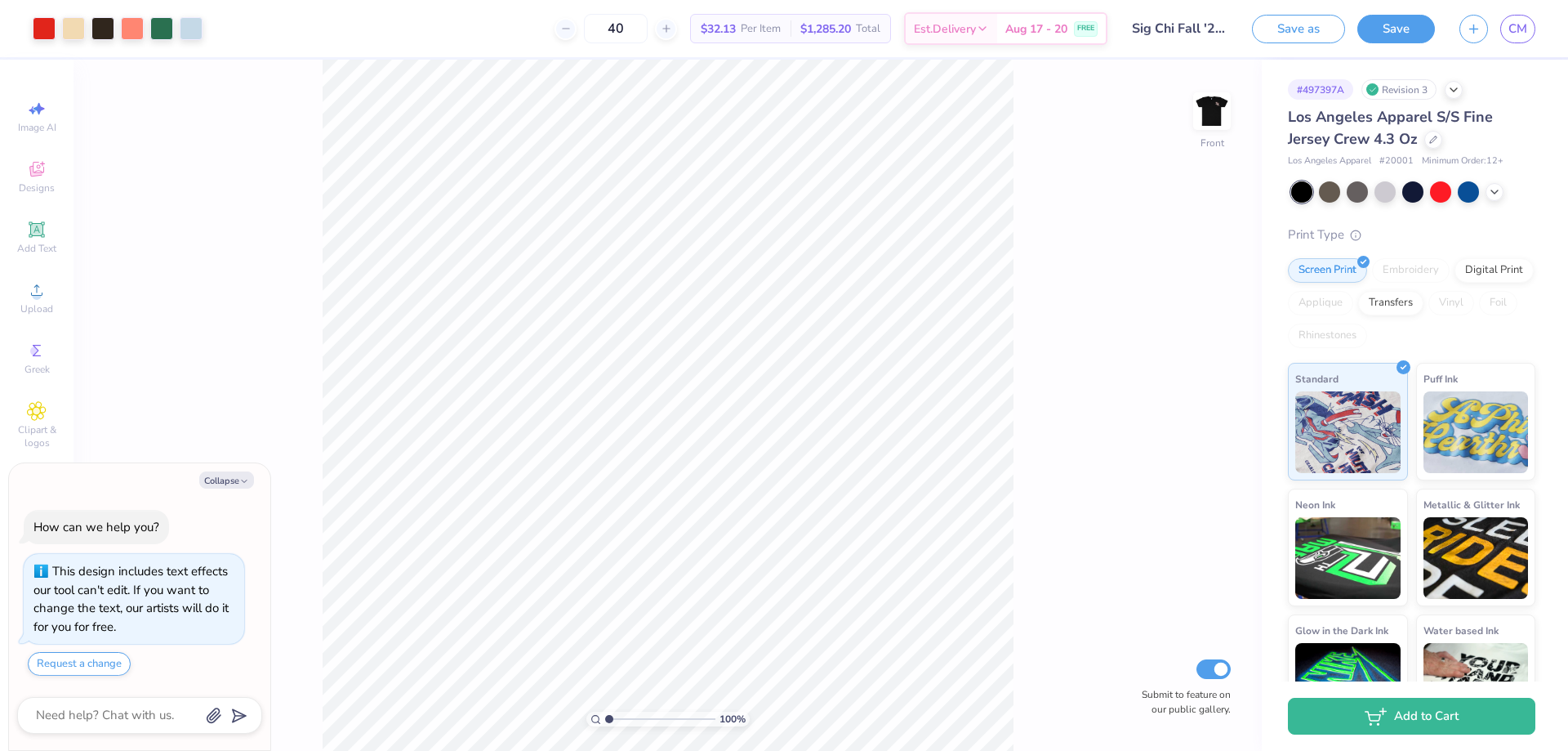 click on "Design Saved" at bounding box center (1410, 50) 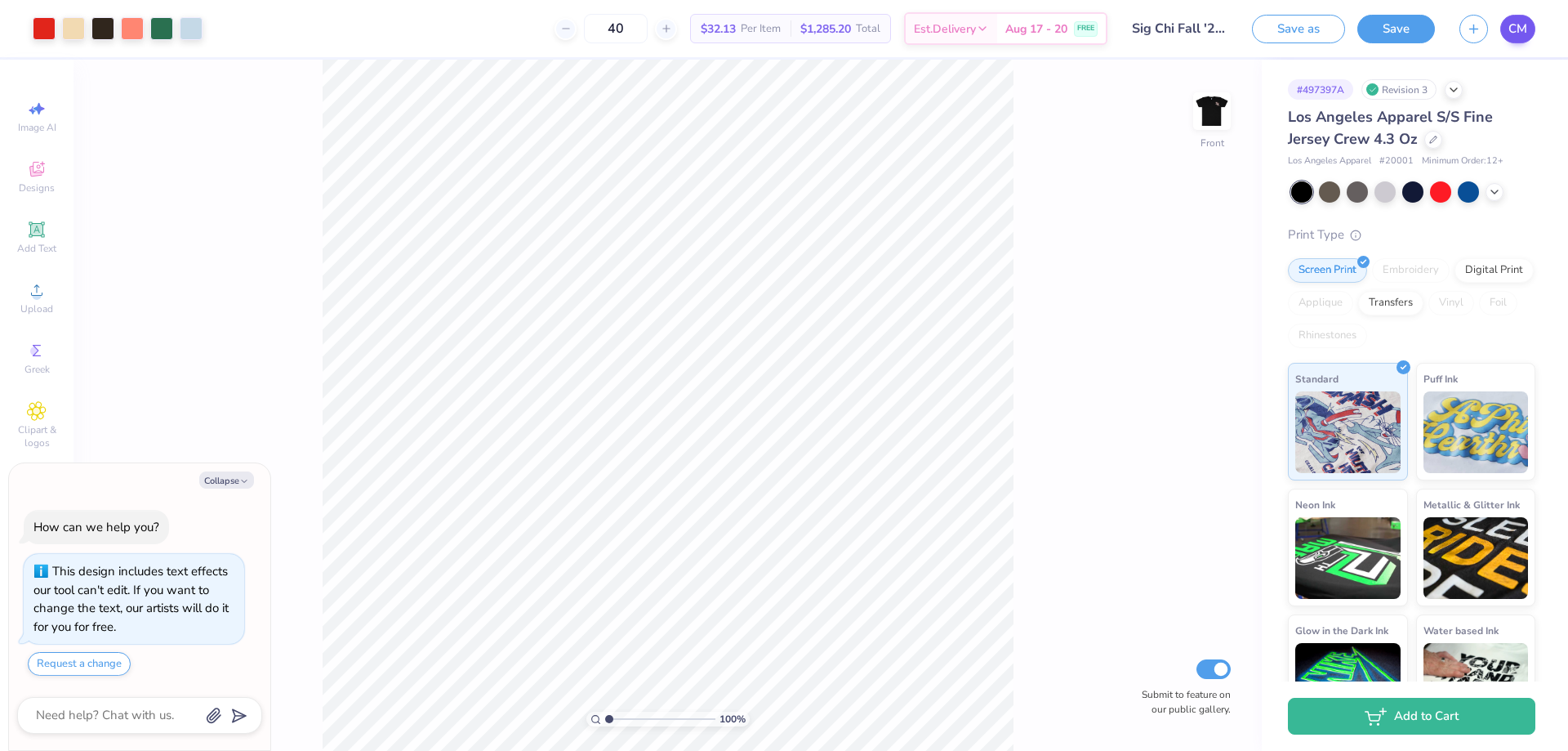 click on "Art colors 40 $32.13 Per Item $1,285.20 Total Est.  Delivery [DATE] - [DATE] FREE Design Title Sig Chi Fall '[YEAR]' Rush Shirts Save as Save CM Image AI Designs Add Text Upload Greek Clipart & logos Decorate 100  % Front Submit to feature on our public gallery. # 497397A Revision 3 [CITY] Apparel S/S Fine Jersey Crew 4.3 Oz [CITY] Apparel # 20001 Minimum Order:  12 +   Print Type Screen Print Embroidery Digital Print Applique Transfers Vinyl Foil Rhinestones Standard Puff Ink Neon Ink Metallic & Glitter Ink Glow in the Dark Ink Water based Ink Add to Cart Stuck?  Our Art team will finish your design for free. Need help?  Chat with us. Design Saved" at bounding box center (784, 375) 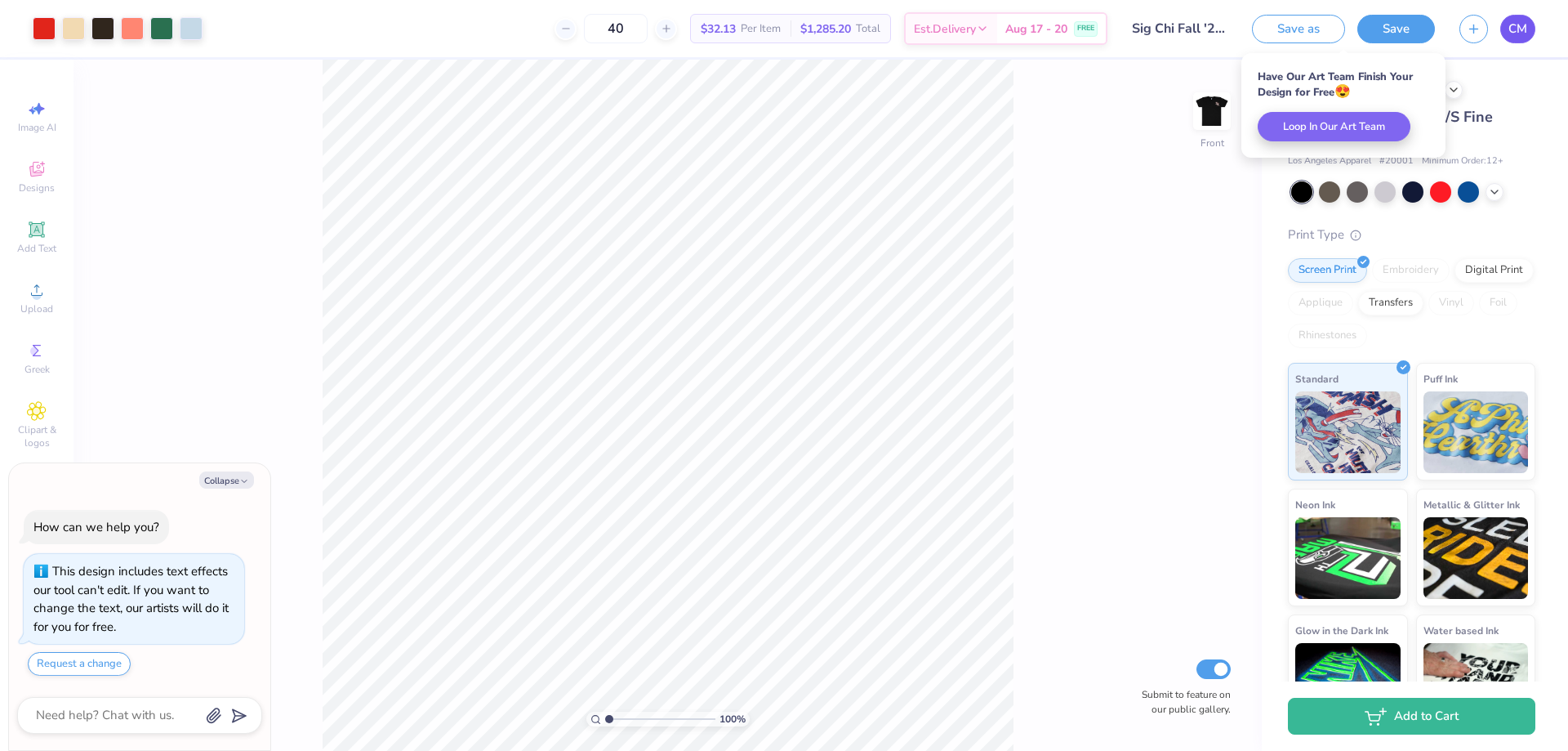 click on "CM" at bounding box center (1517, 29) 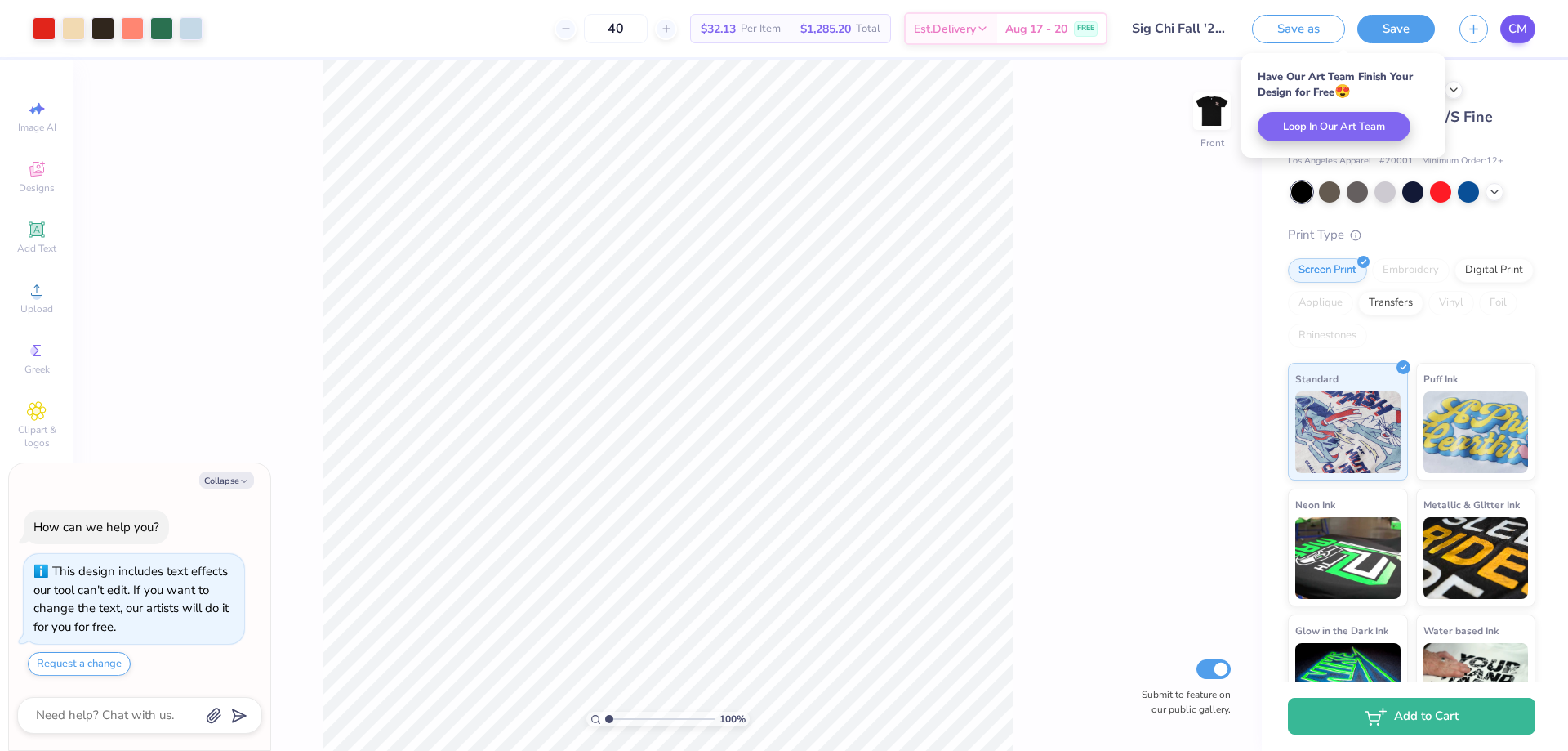 type on "x" 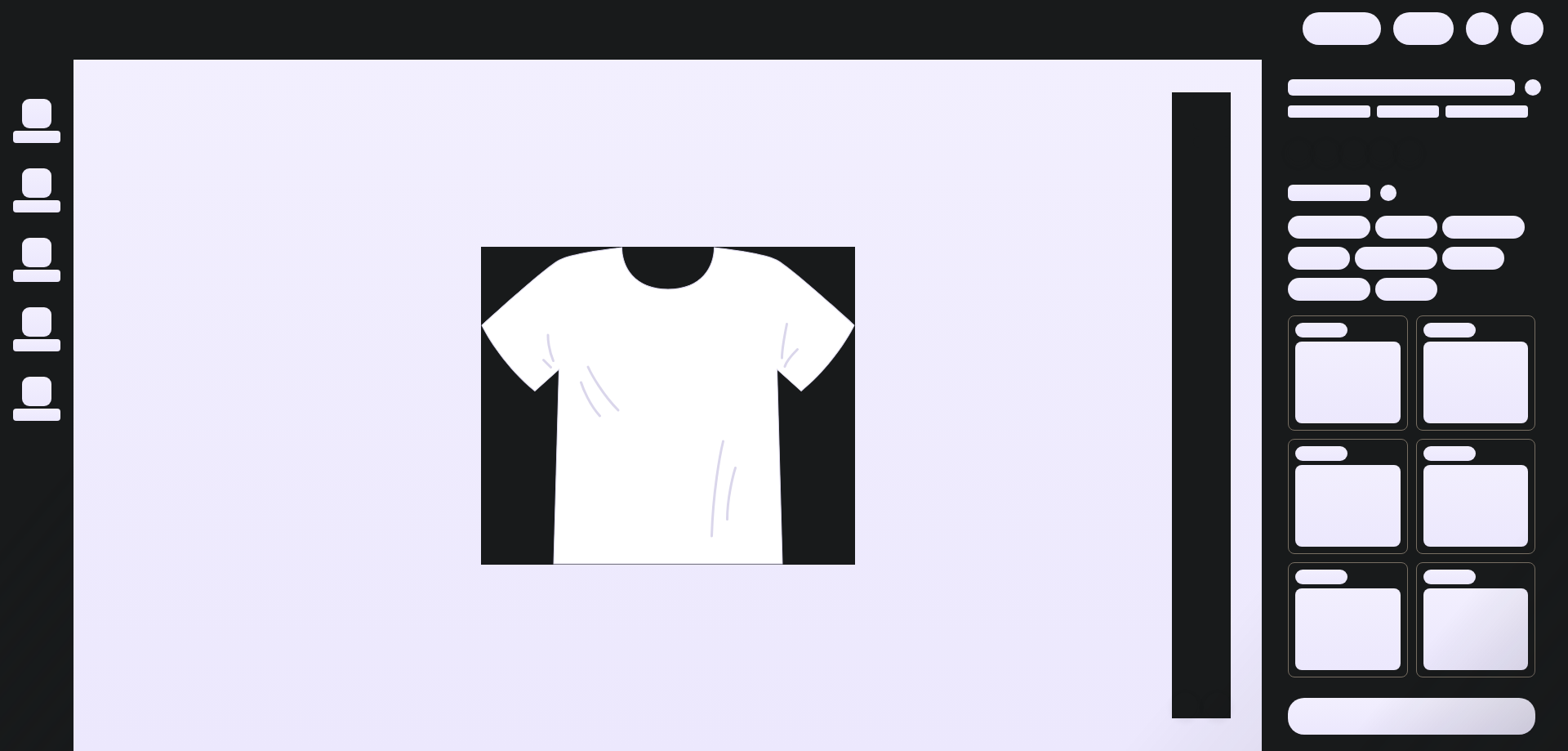 scroll, scrollTop: 0, scrollLeft: 0, axis: both 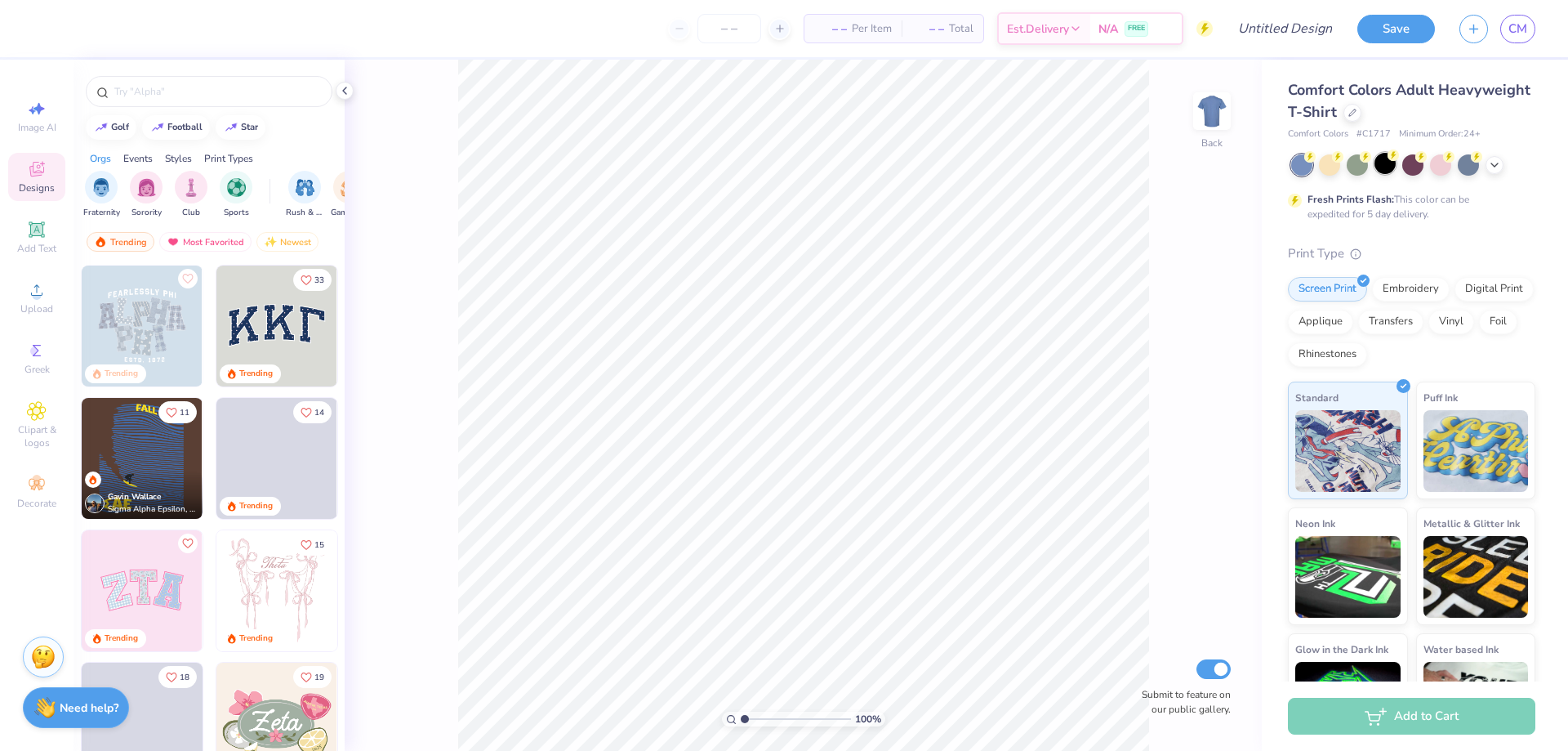 click at bounding box center [1385, 163] 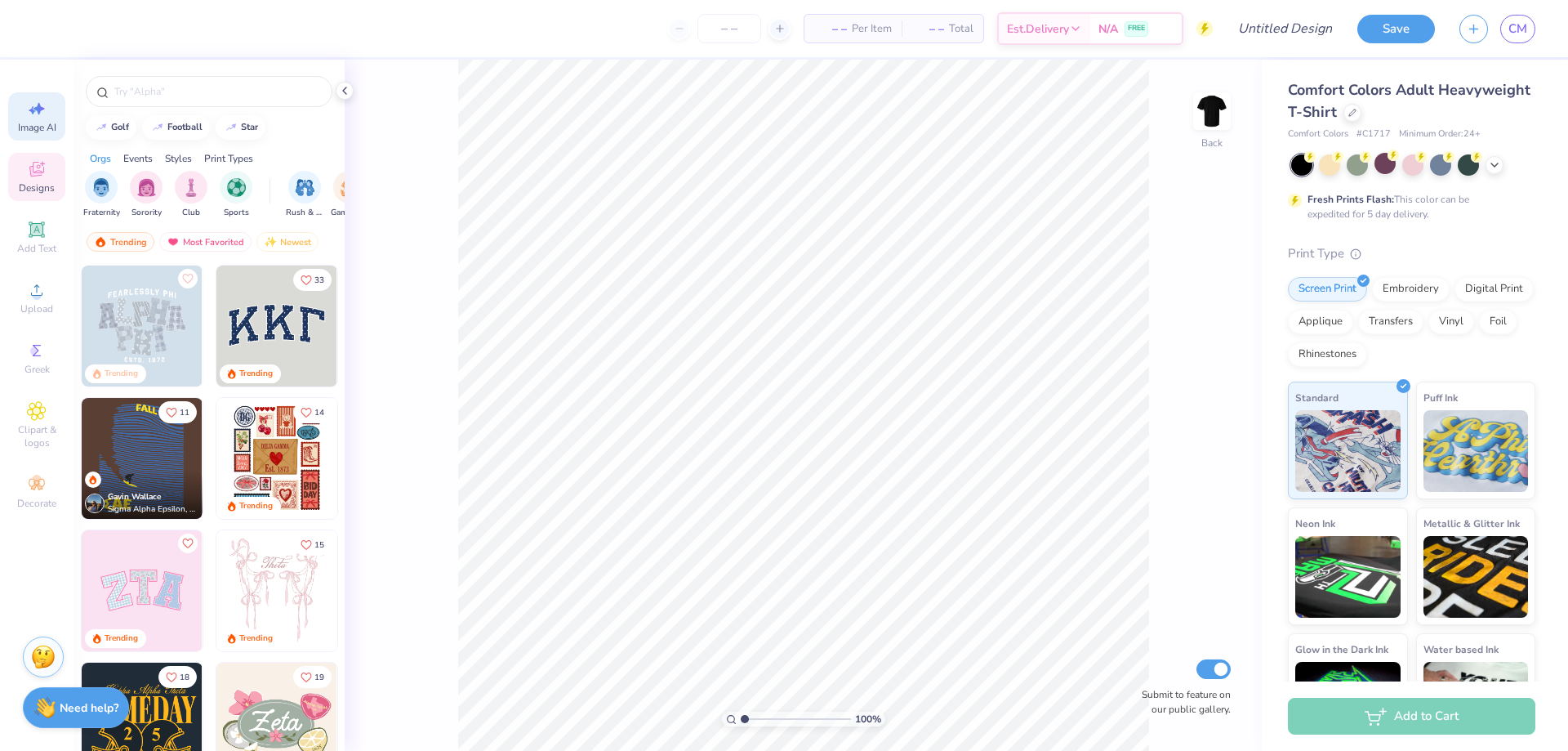 click on "Image AI" at bounding box center [37, 127] 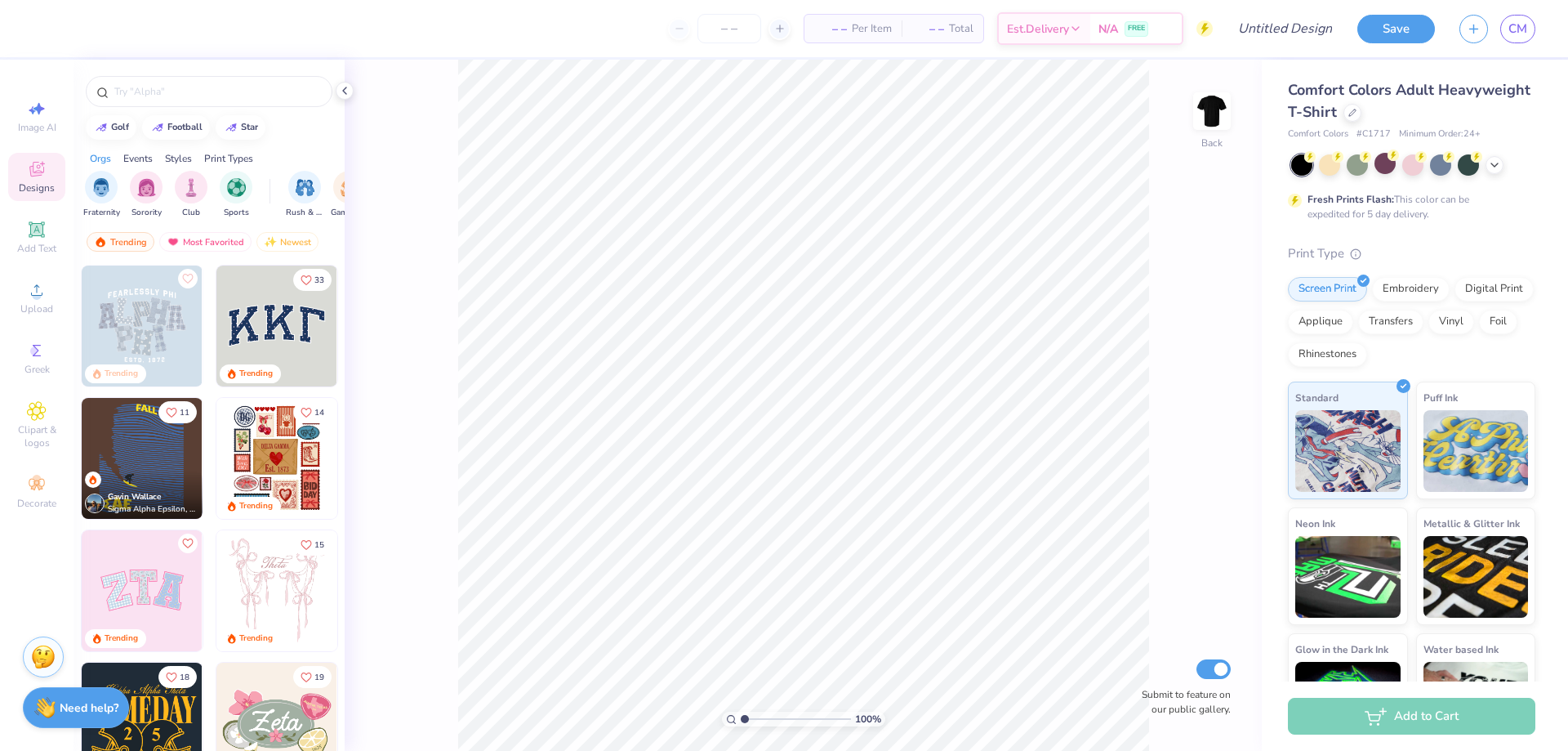 select on "4" 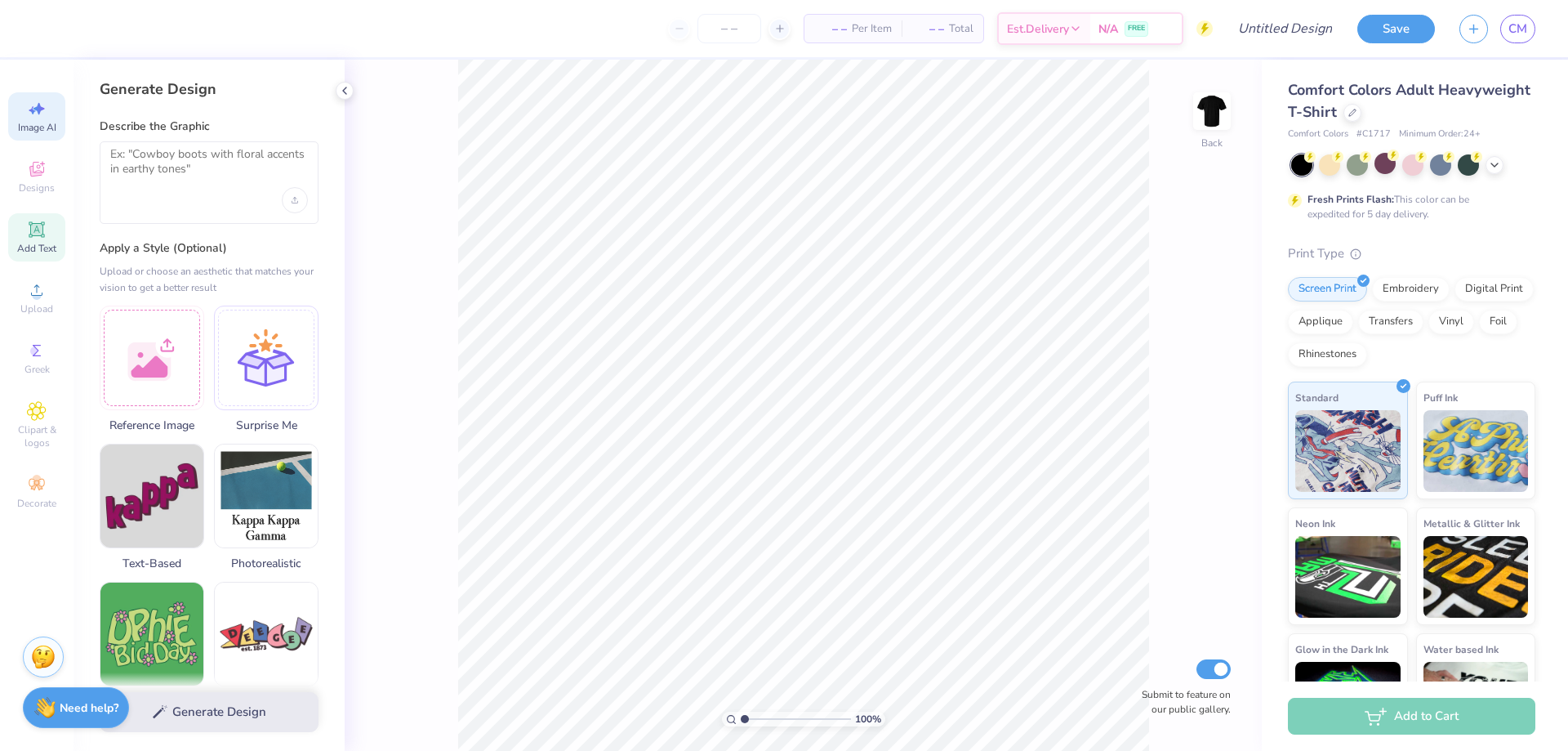 click on "Add Text" at bounding box center (37, 237) 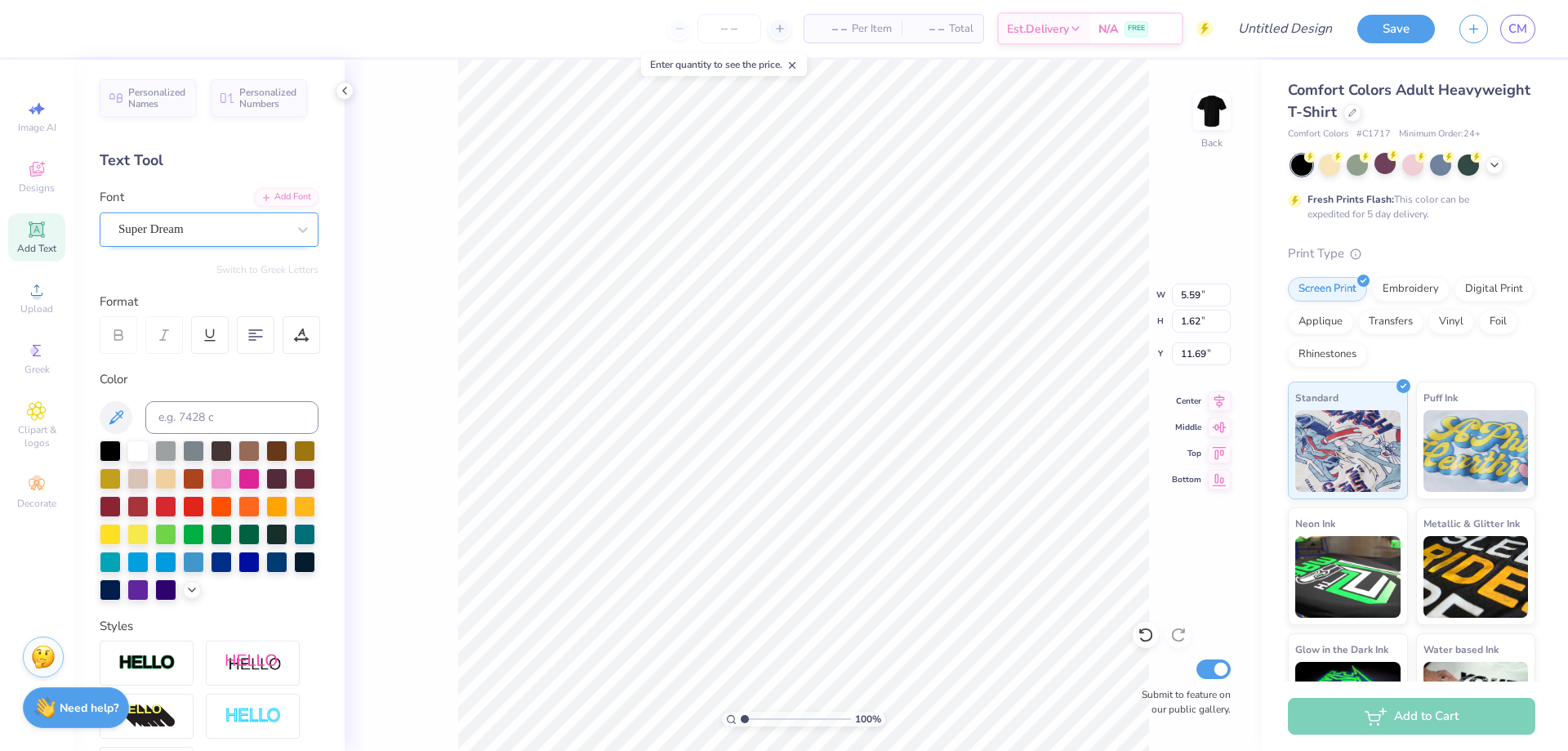 click on "Super Dream" at bounding box center [203, 229] 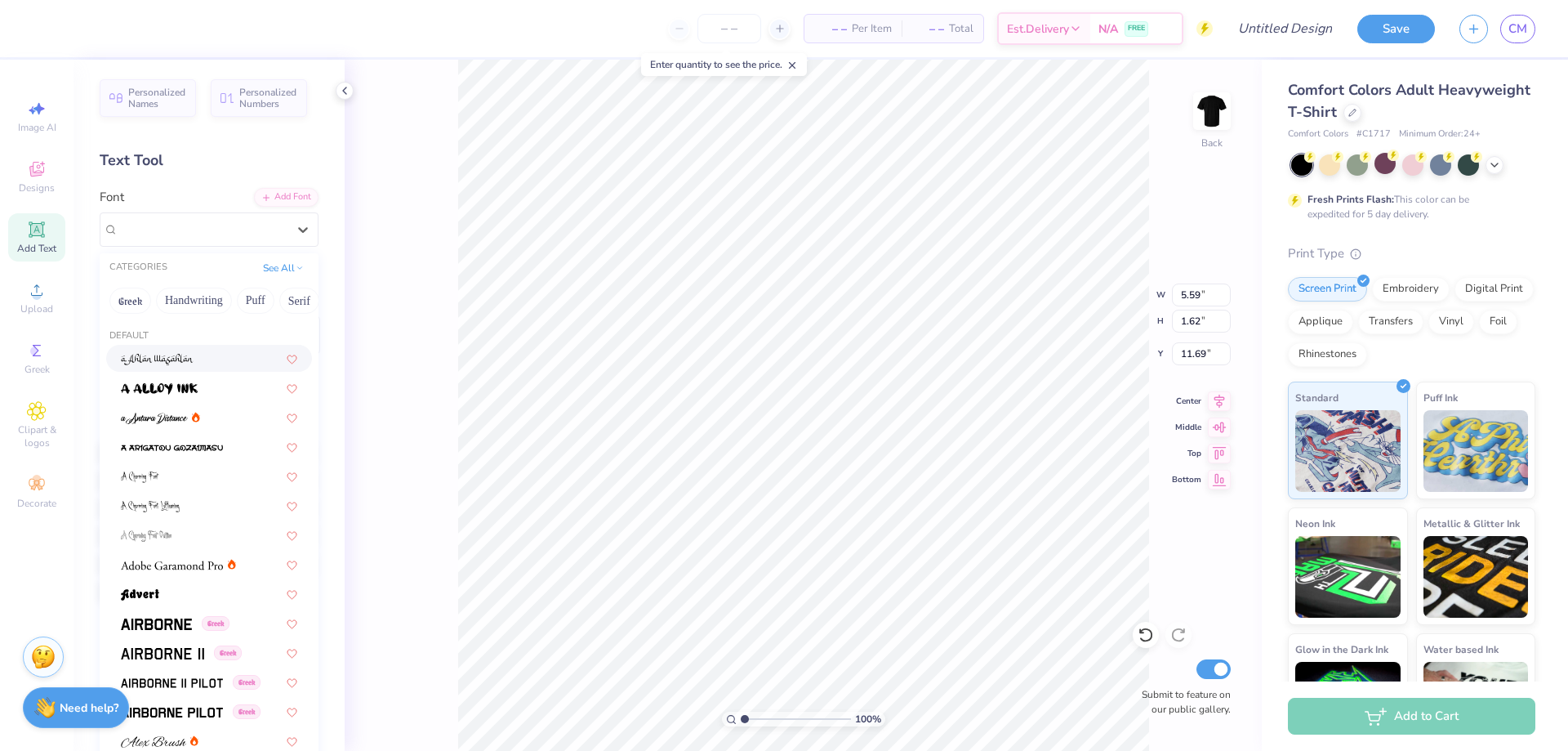click at bounding box center [209, 358] 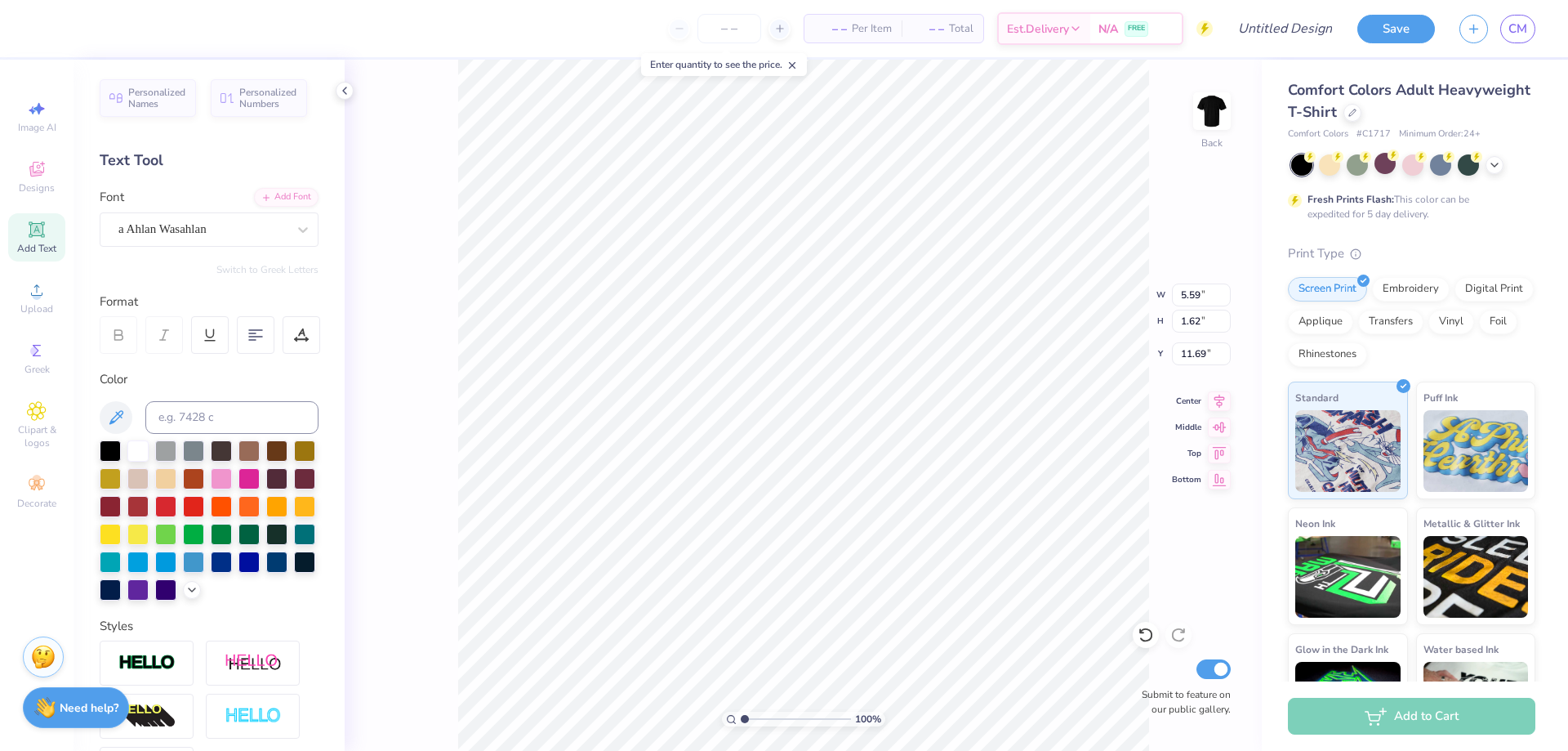 type on "5.35" 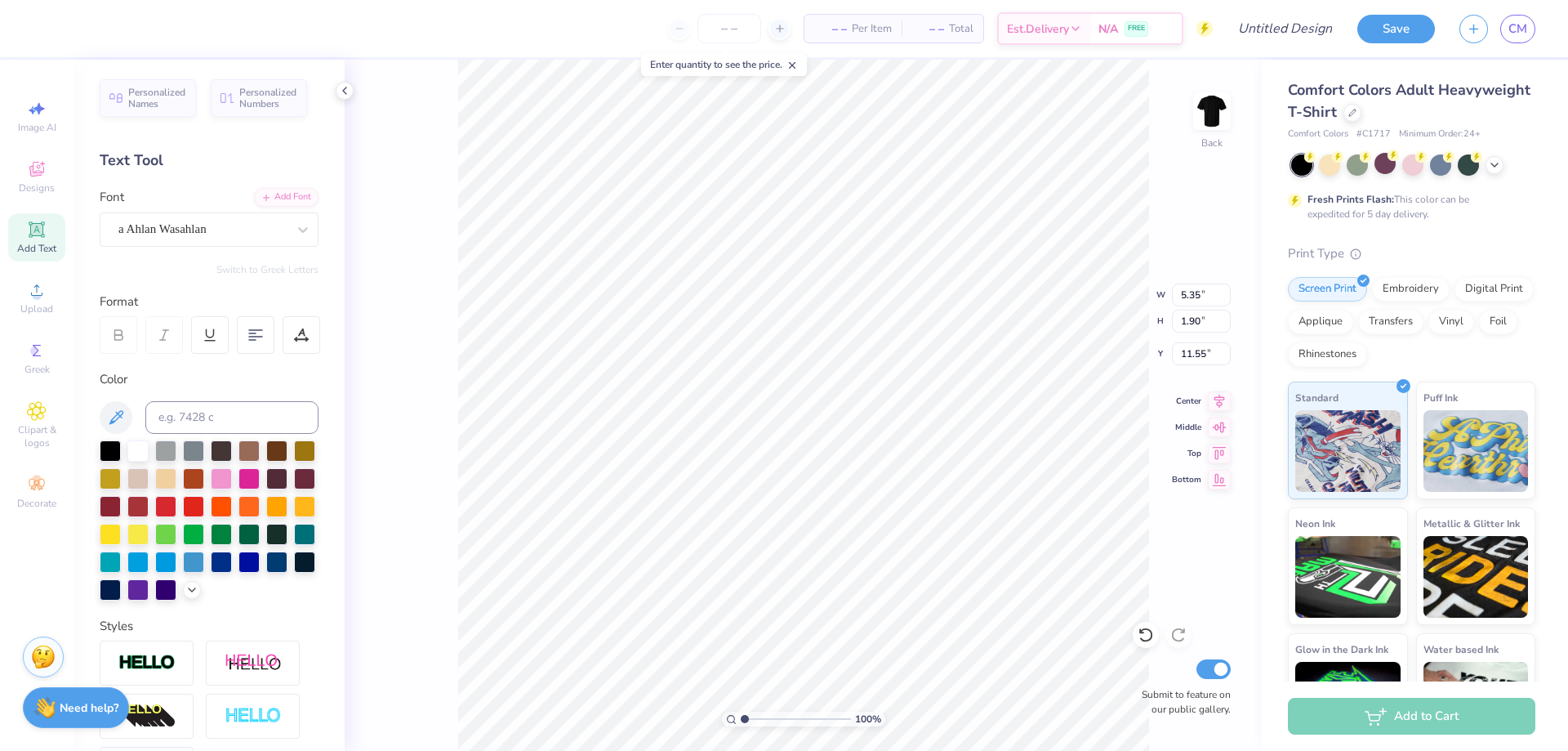scroll, scrollTop: 14, scrollLeft: 2, axis: both 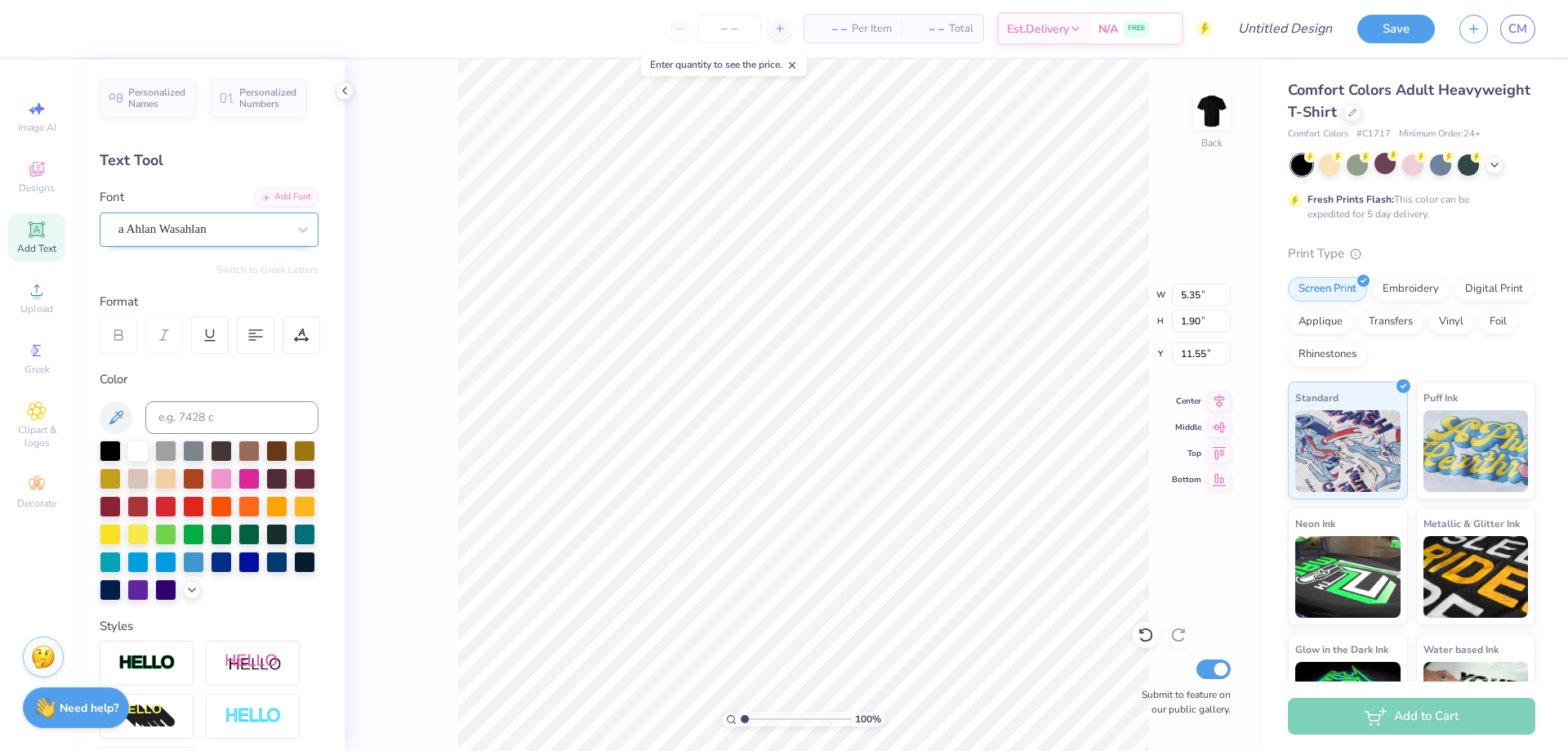 type on "SIGMA CHI" 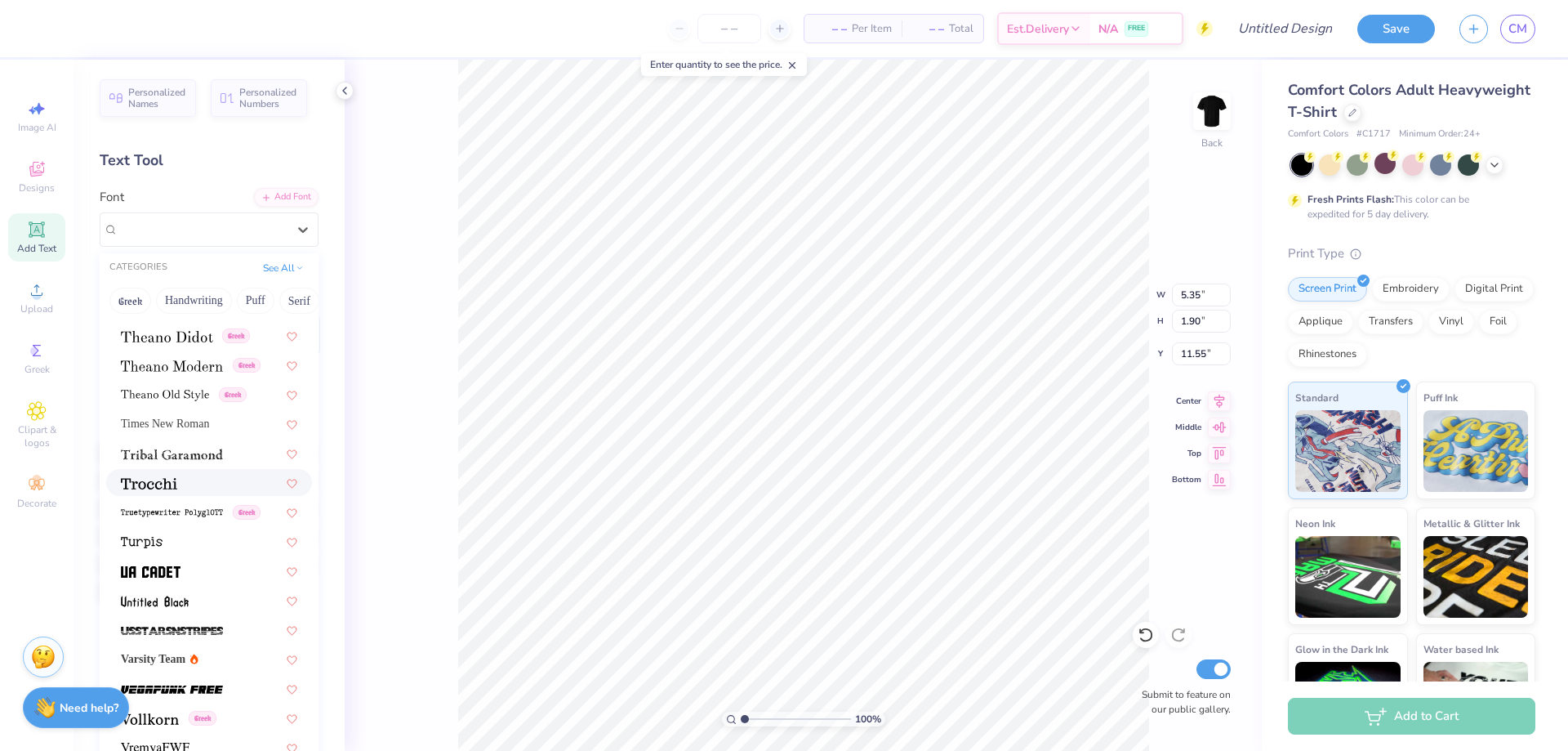 scroll, scrollTop: 8696, scrollLeft: 0, axis: vertical 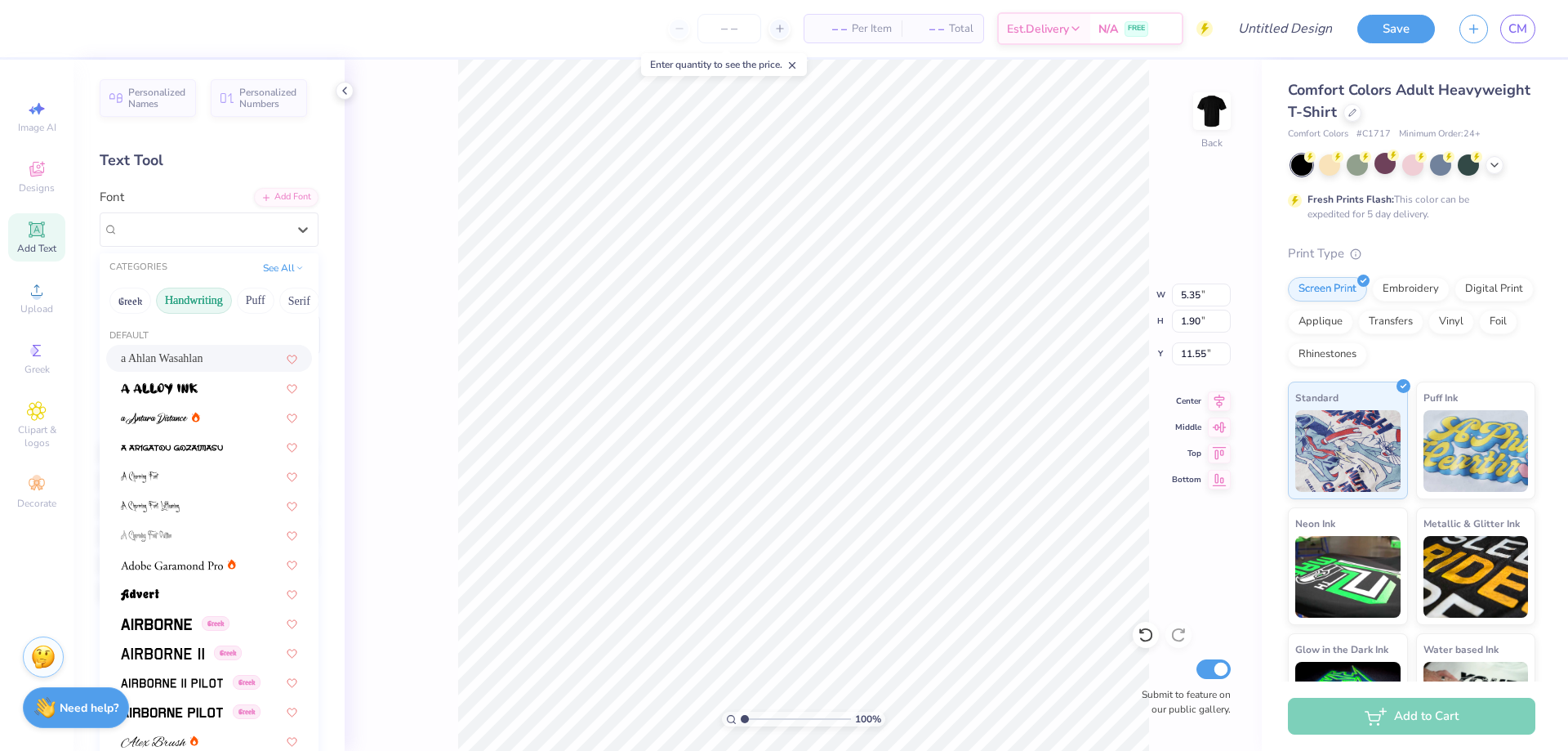 click on "Handwriting" at bounding box center [194, 301] 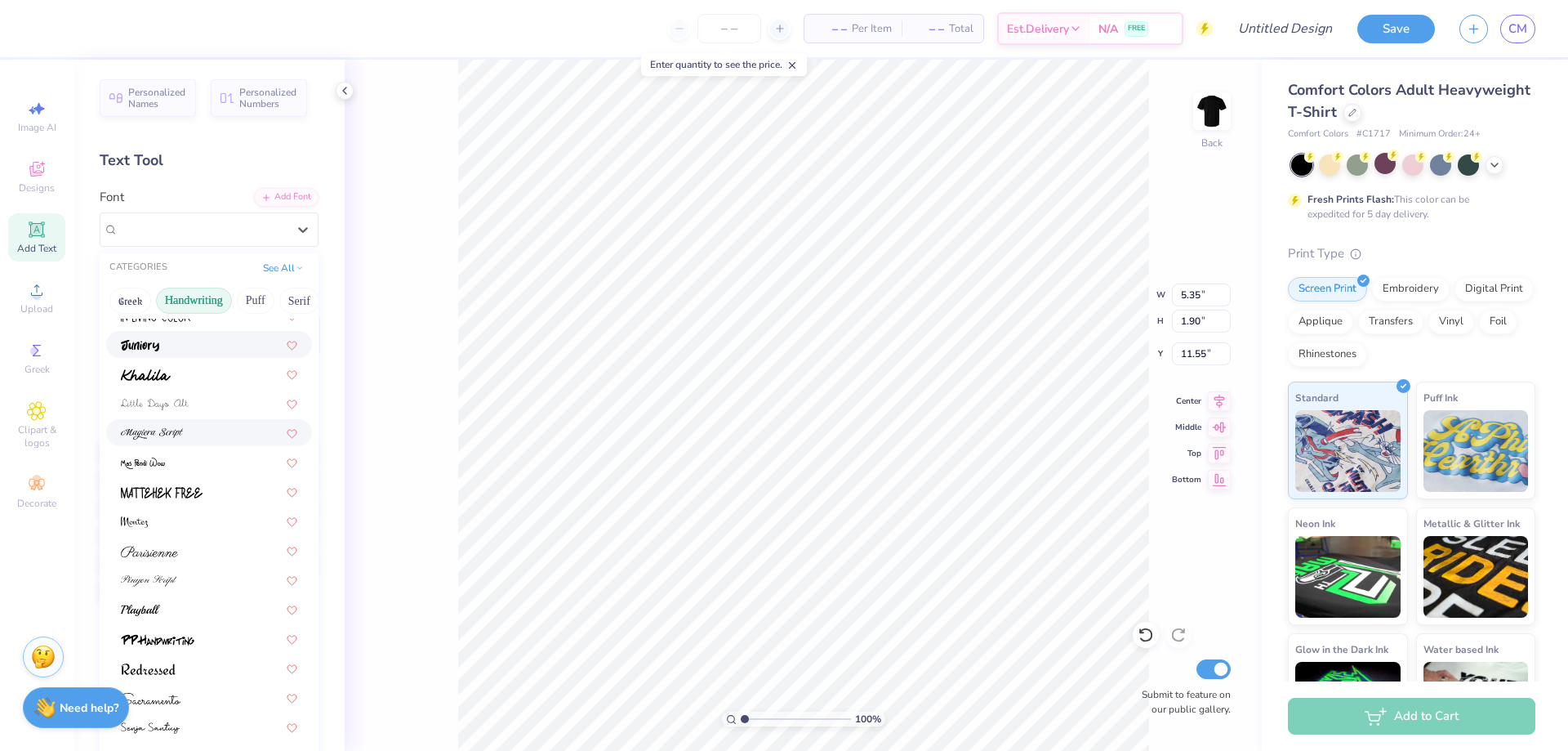 scroll, scrollTop: 370, scrollLeft: 0, axis: vertical 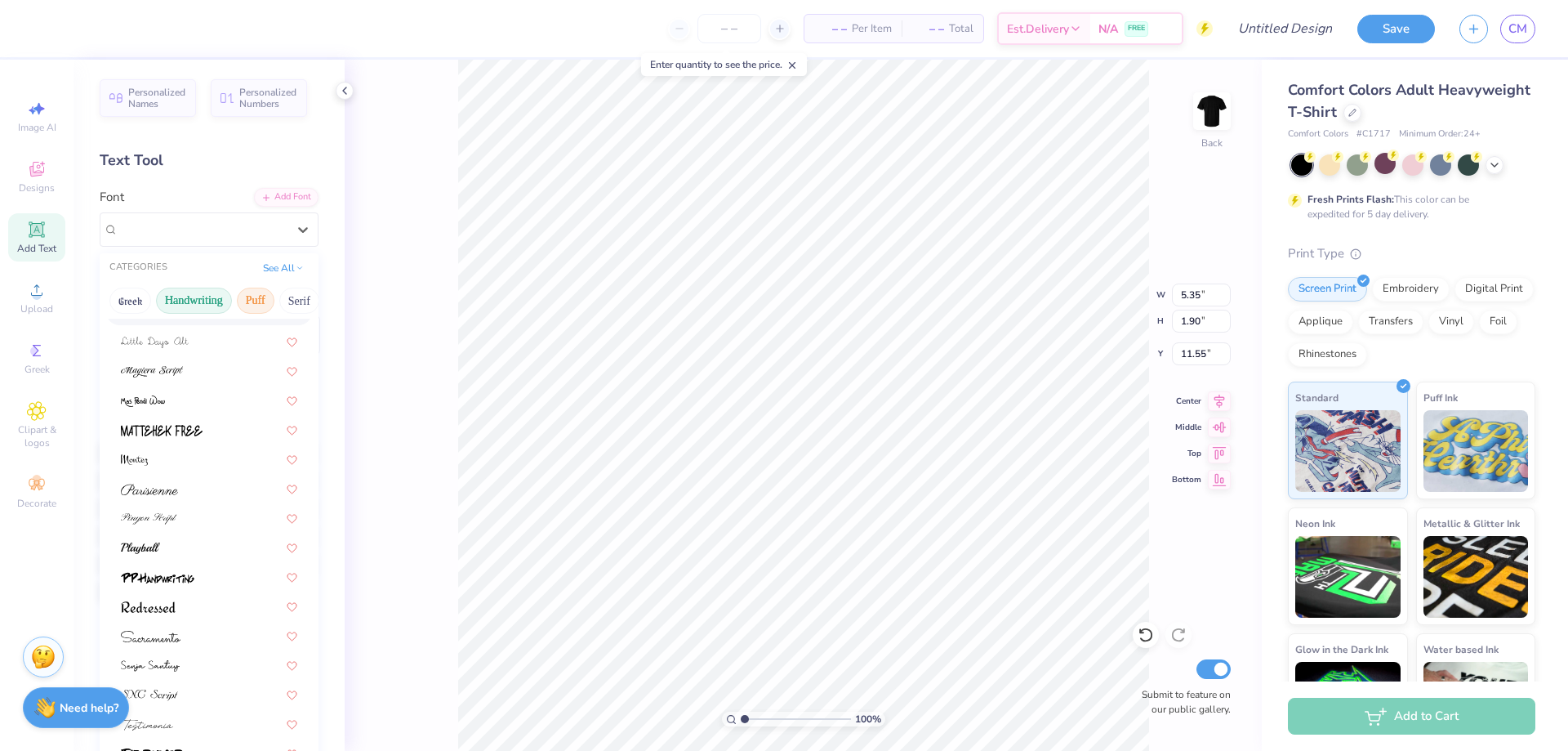 click on "Puff" at bounding box center (256, 301) 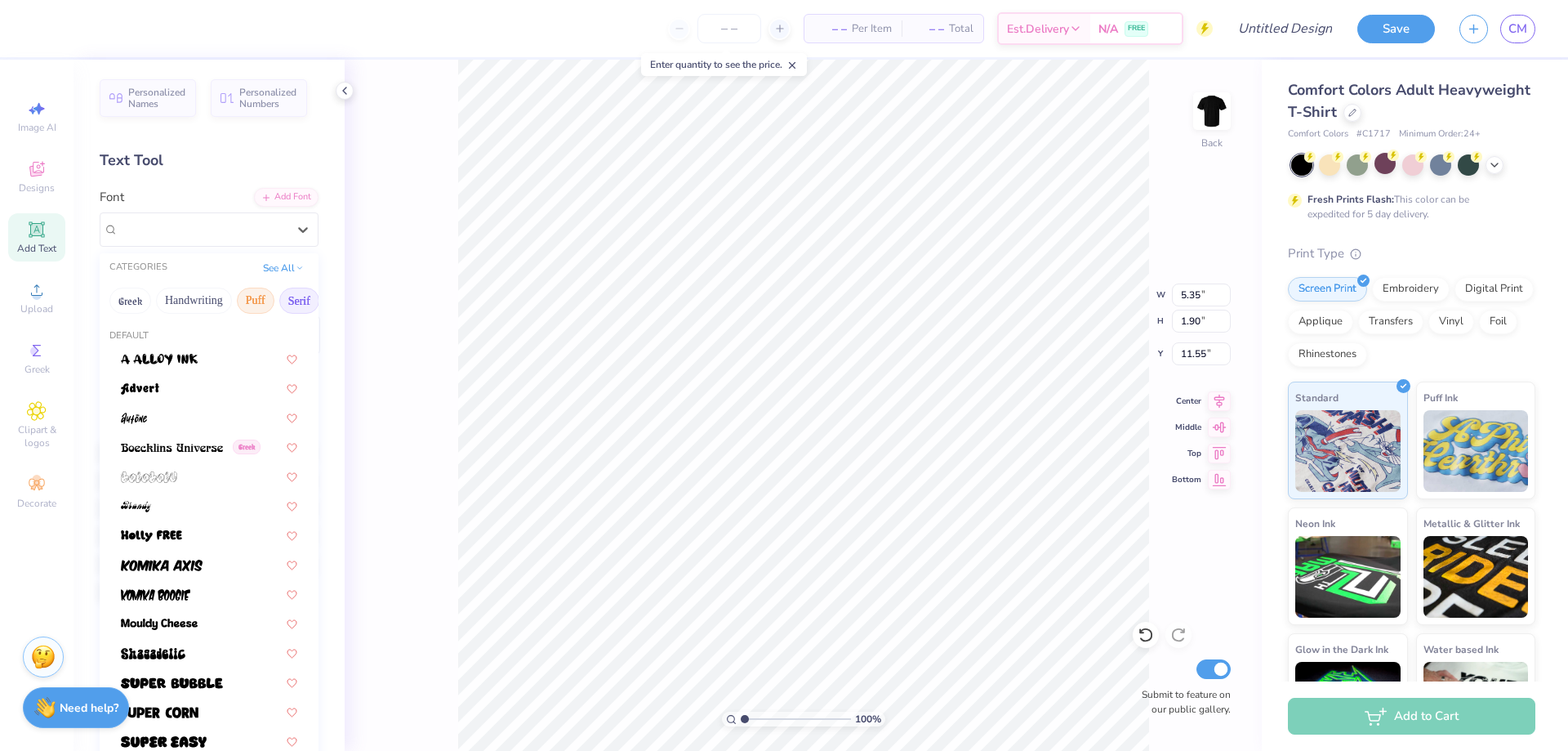click on "Serif" at bounding box center [299, 301] 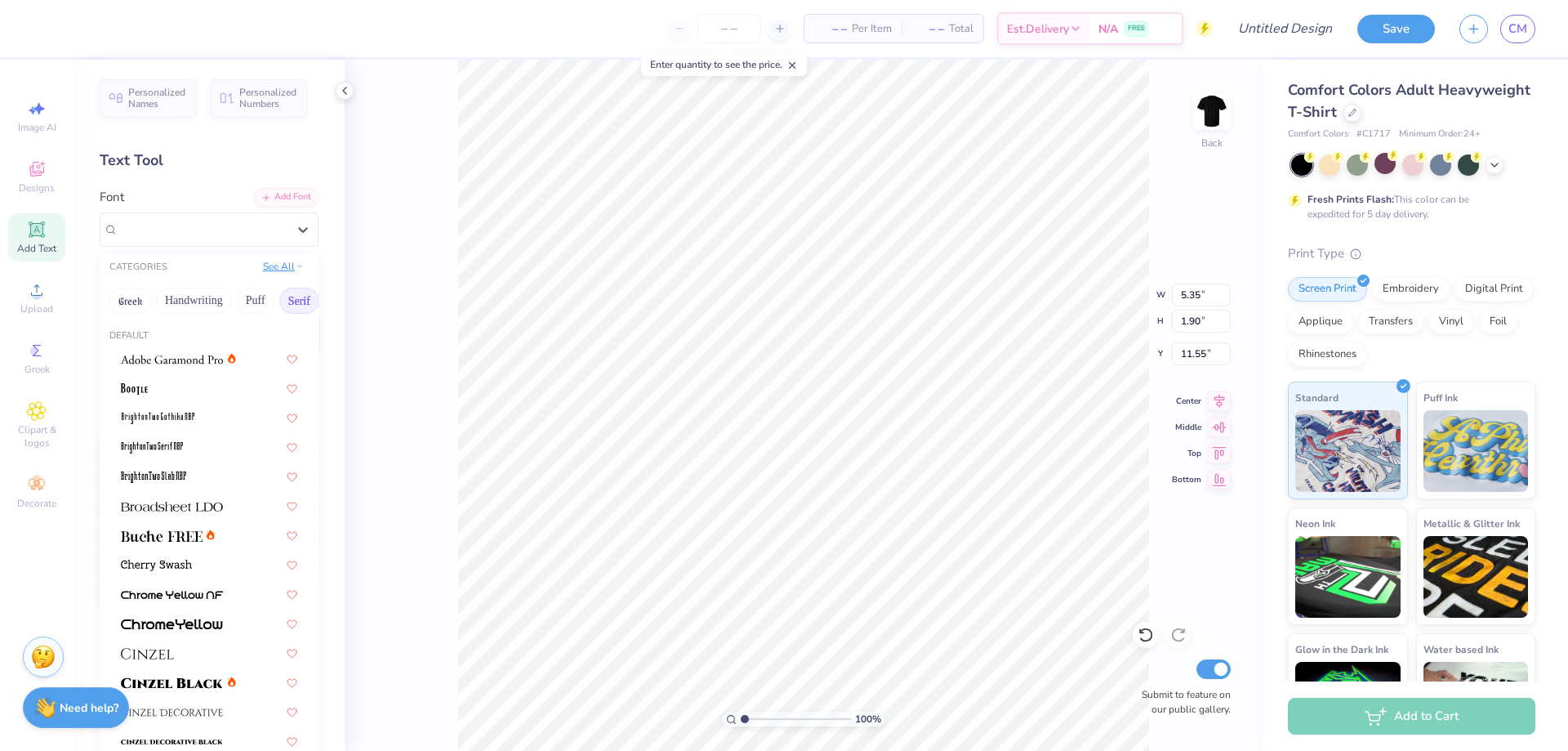 drag, startPoint x: 285, startPoint y: 305, endPoint x: 254, endPoint y: 275, distance: 43.13931 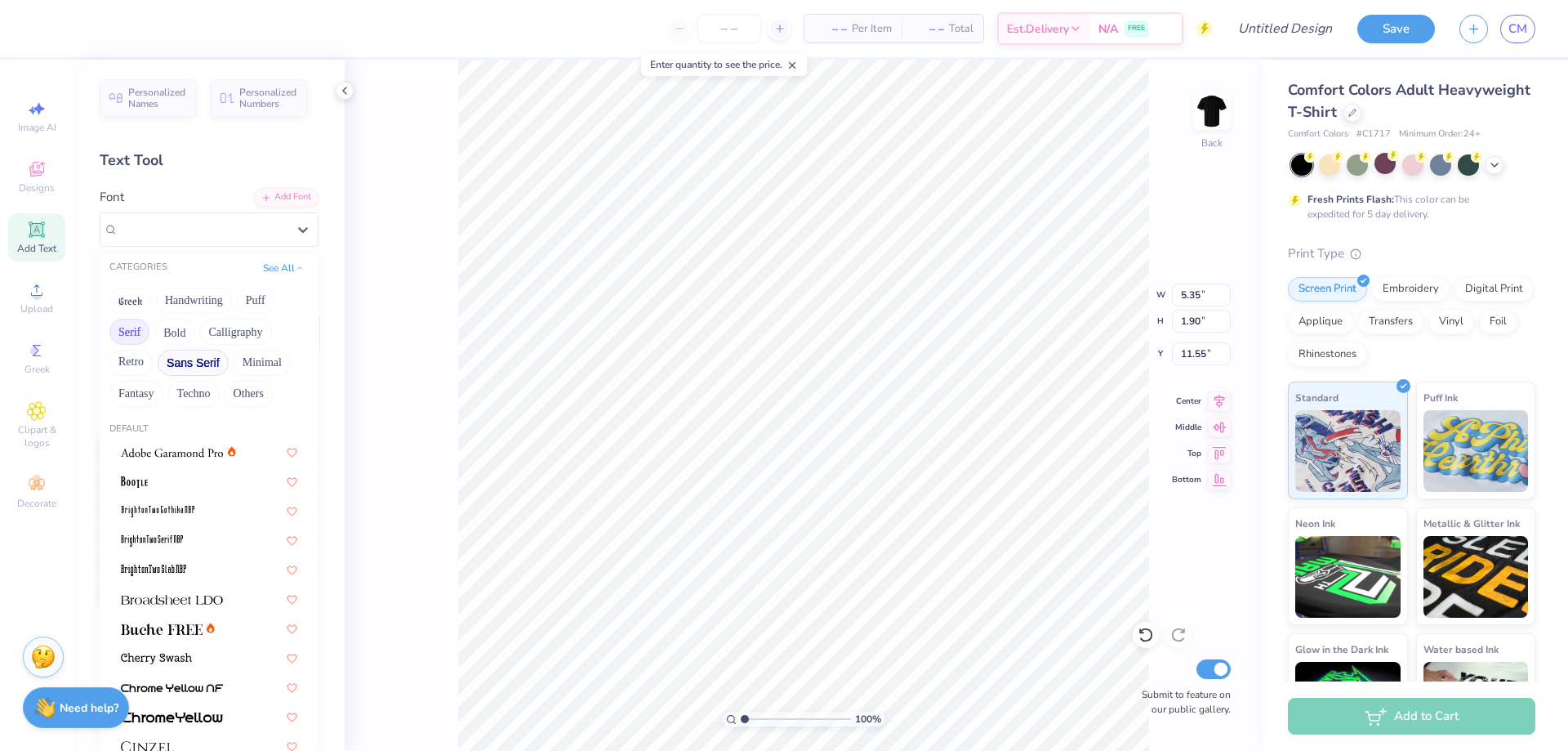 click on "Sans Serif" at bounding box center (193, 363) 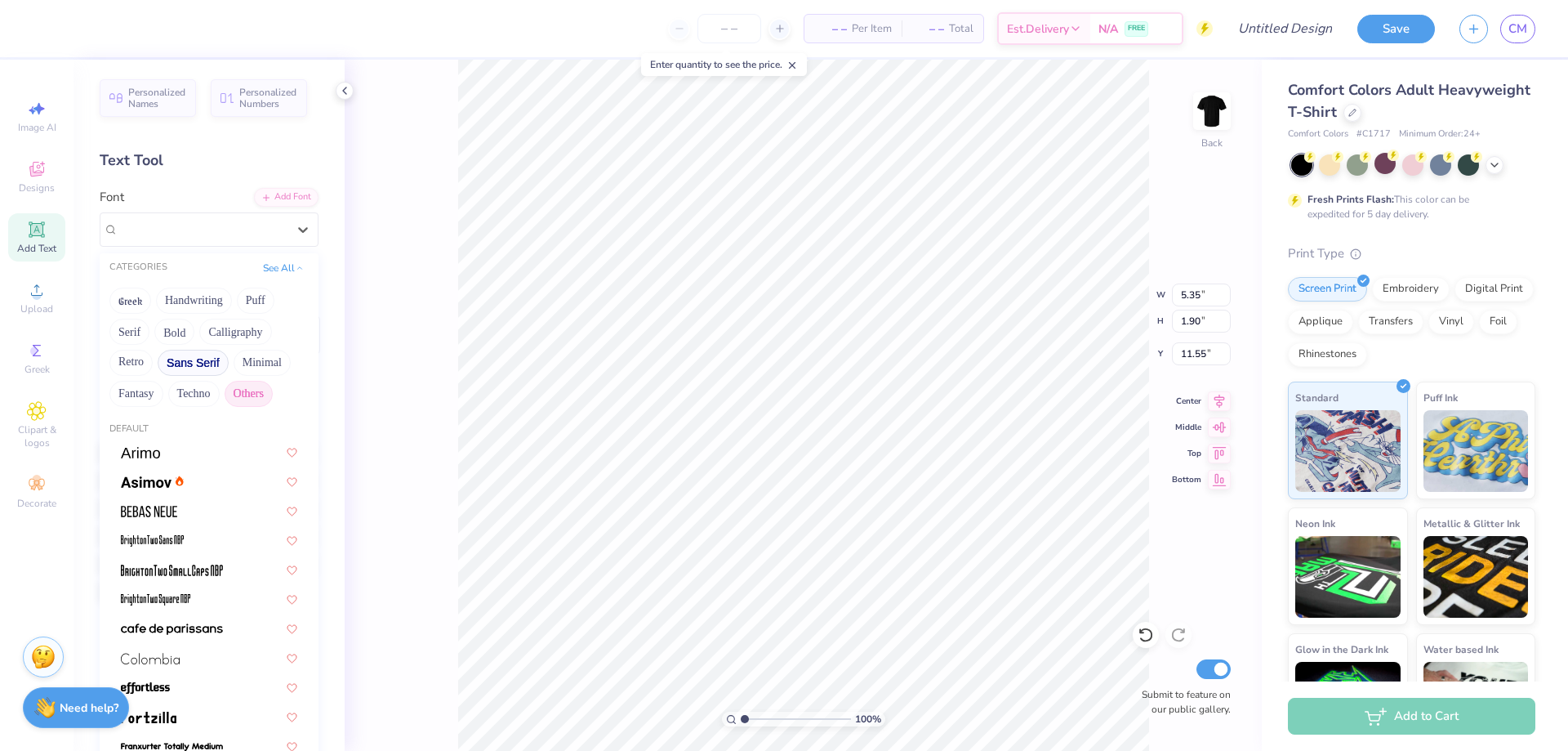 click on "Others" at bounding box center (248, 394) 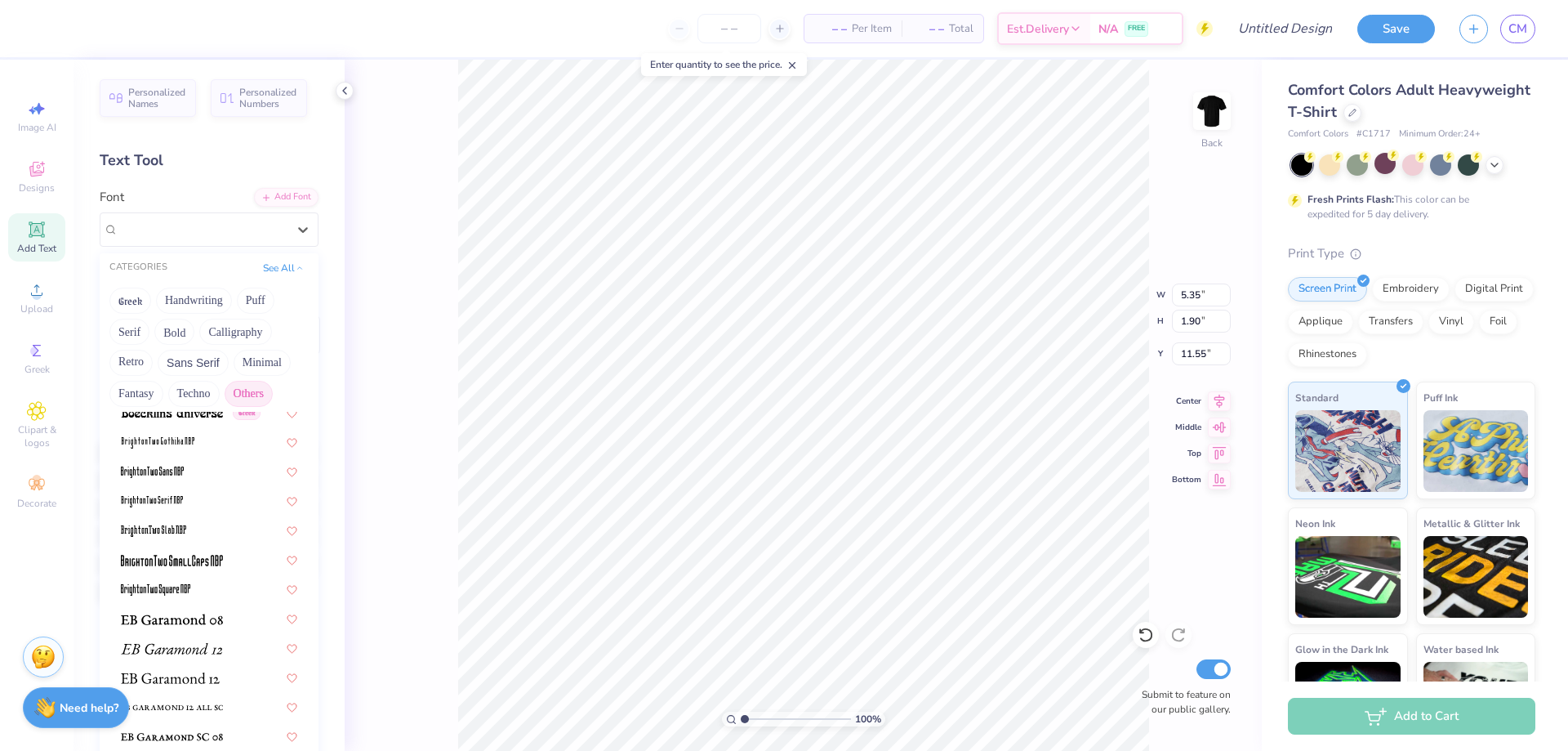 scroll, scrollTop: 105, scrollLeft: 0, axis: vertical 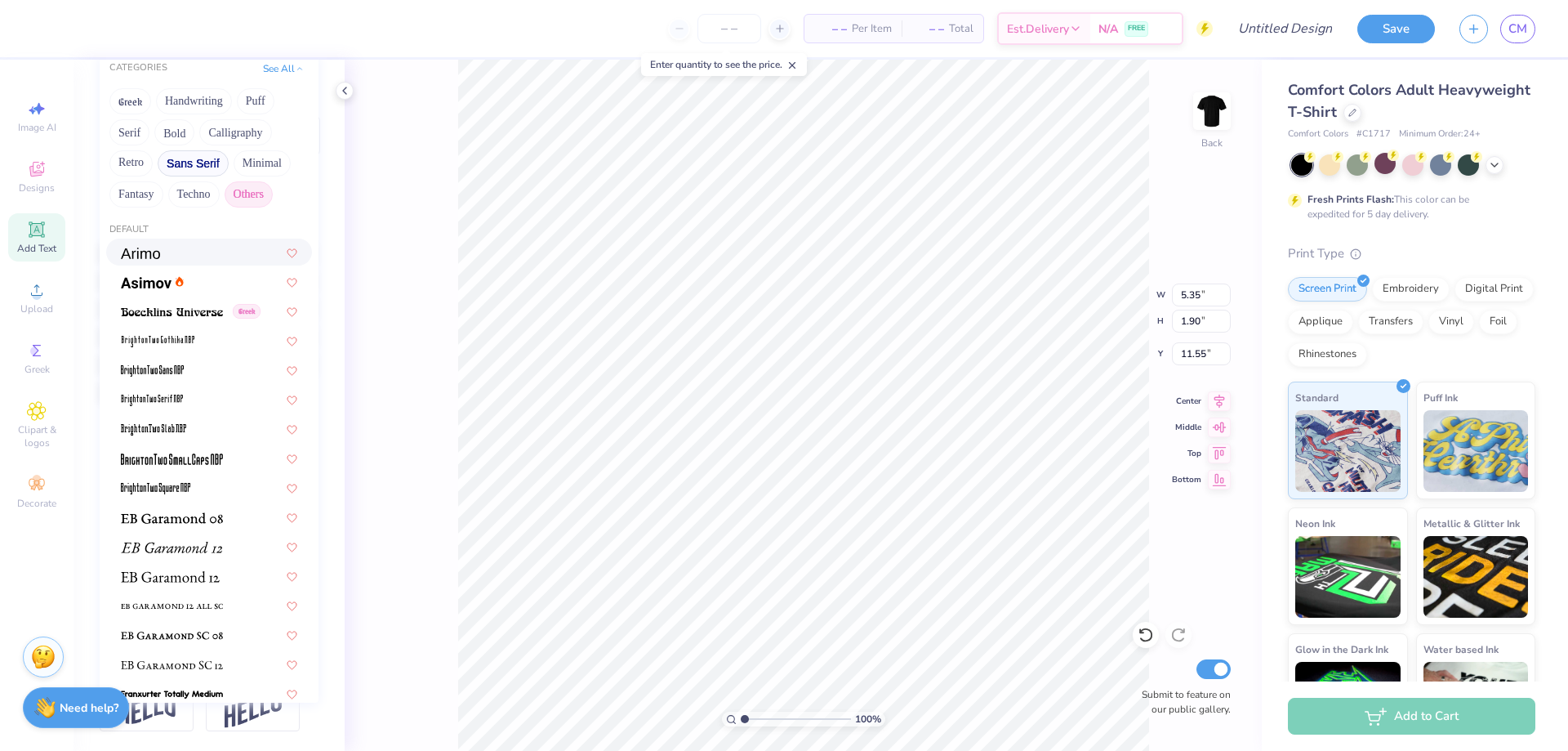 click on "Sans Serif" at bounding box center (193, 163) 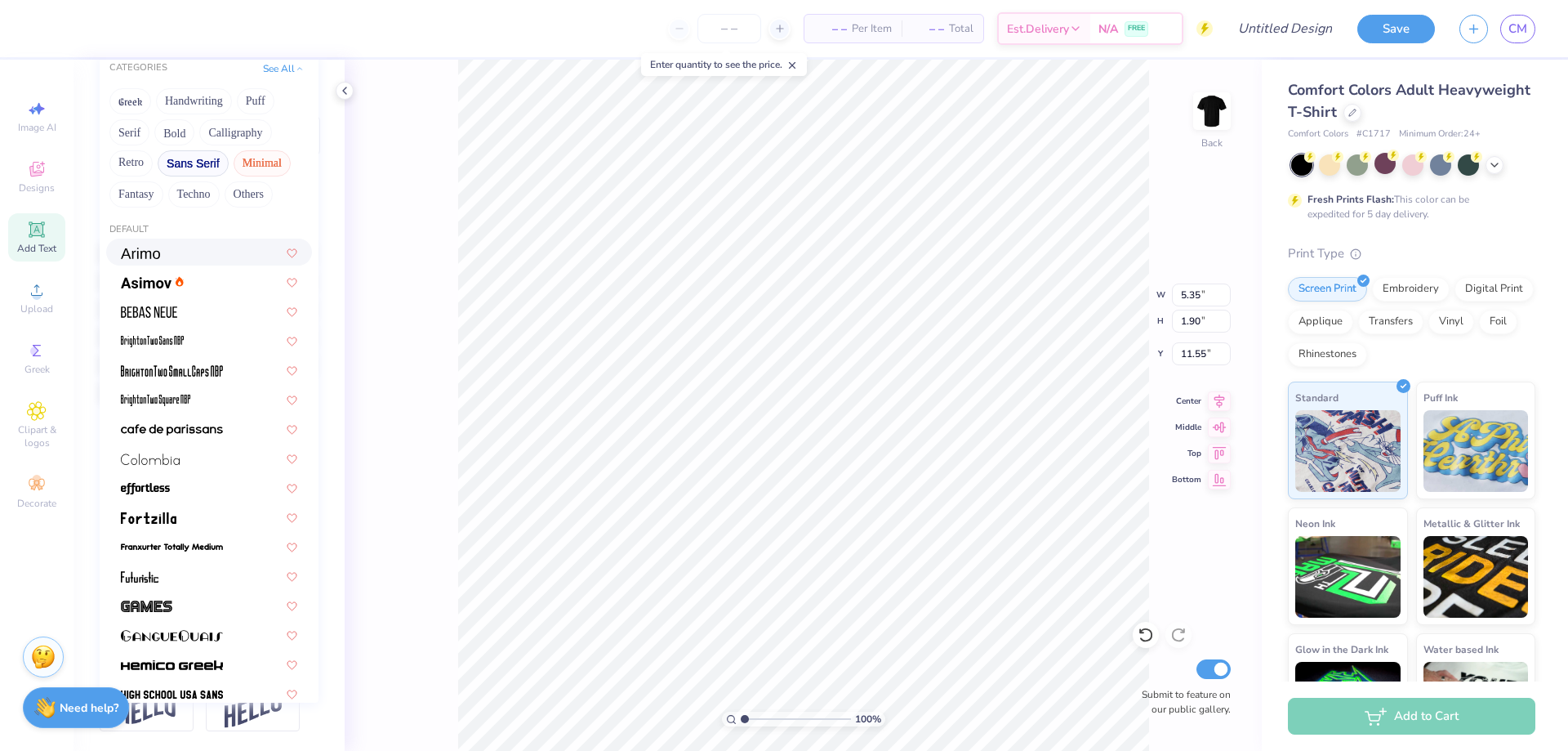 click on "Minimal" at bounding box center [262, 163] 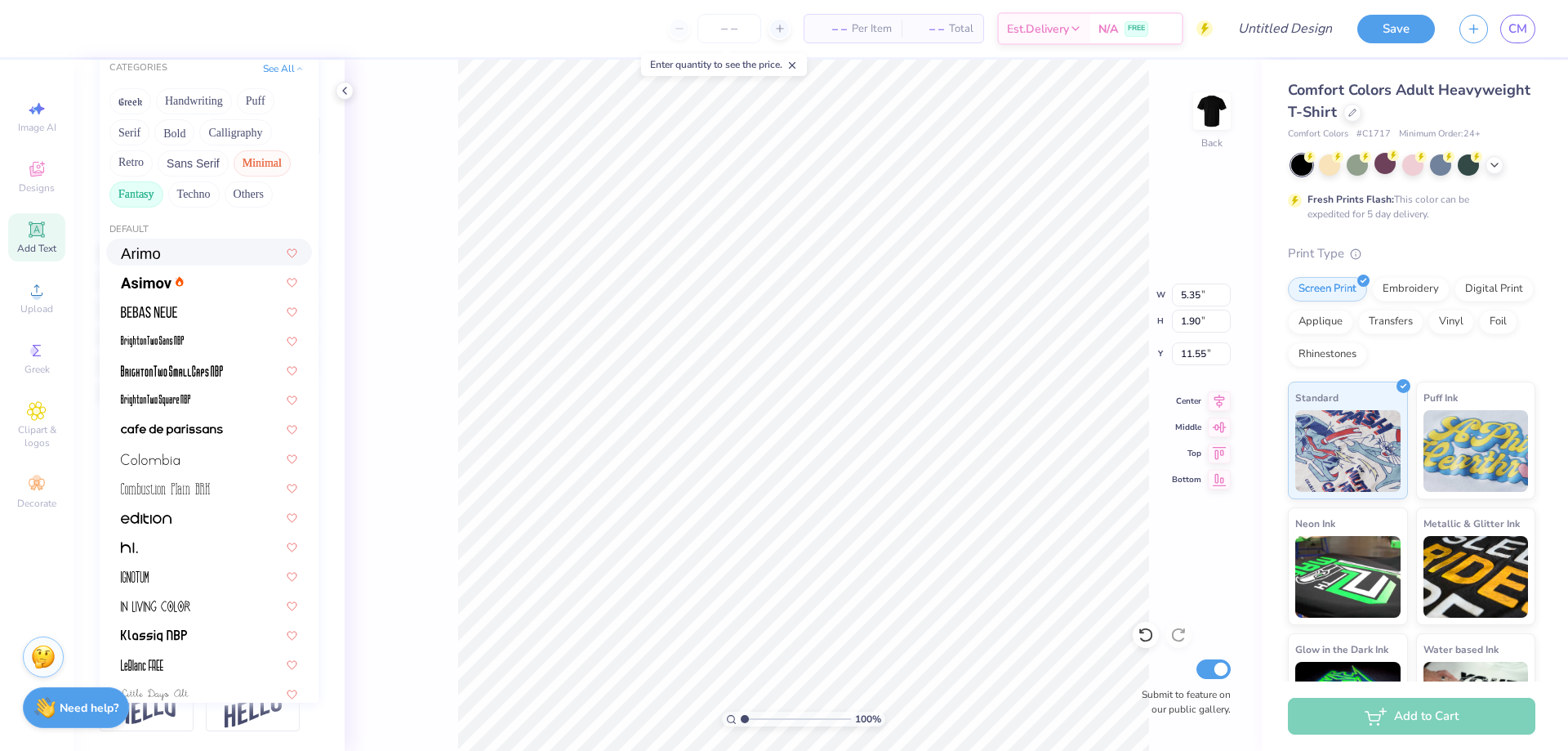 click on "Fantasy" at bounding box center [136, 194] 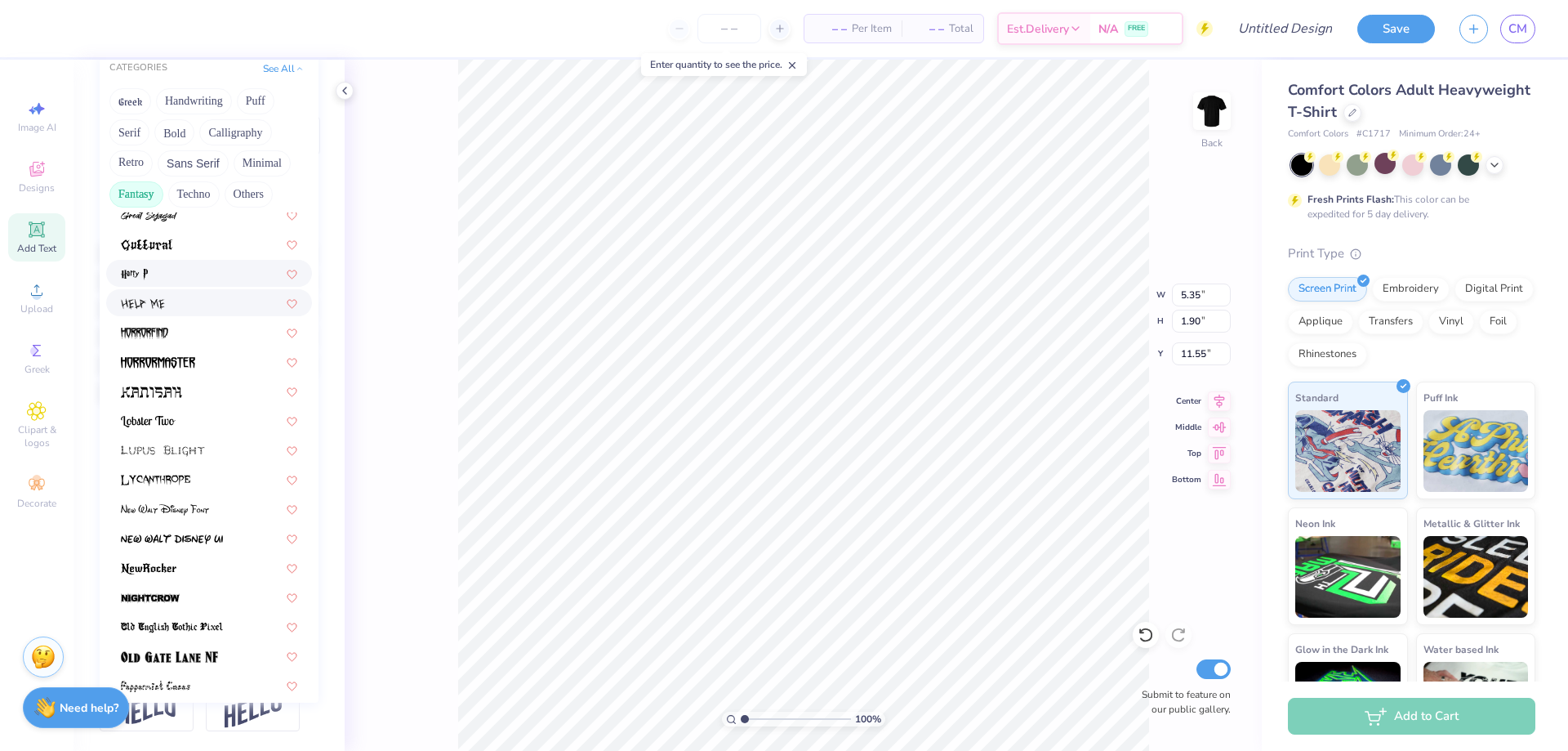 scroll, scrollTop: 341, scrollLeft: 0, axis: vertical 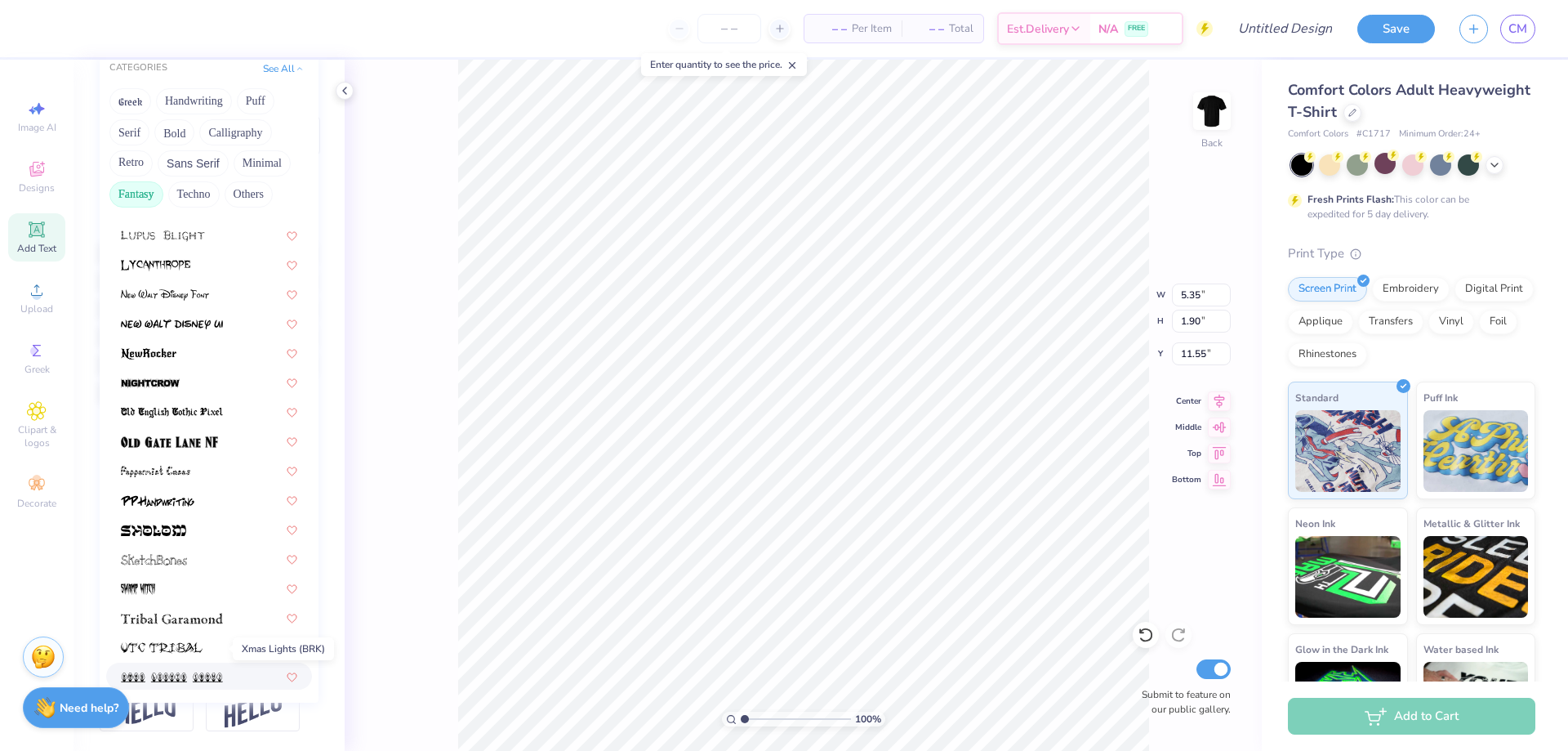 click at bounding box center (172, 677) 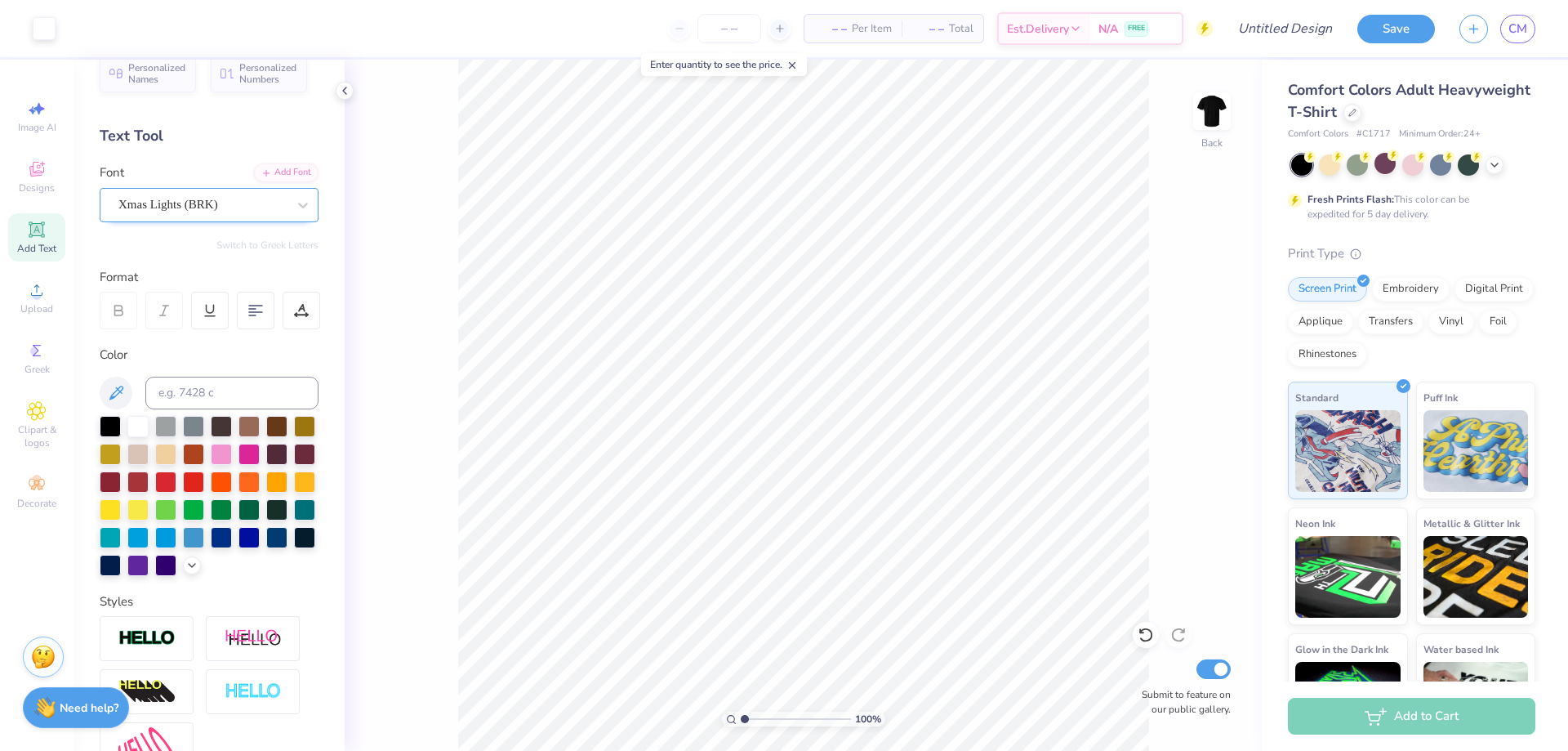 scroll, scrollTop: 0, scrollLeft: 0, axis: both 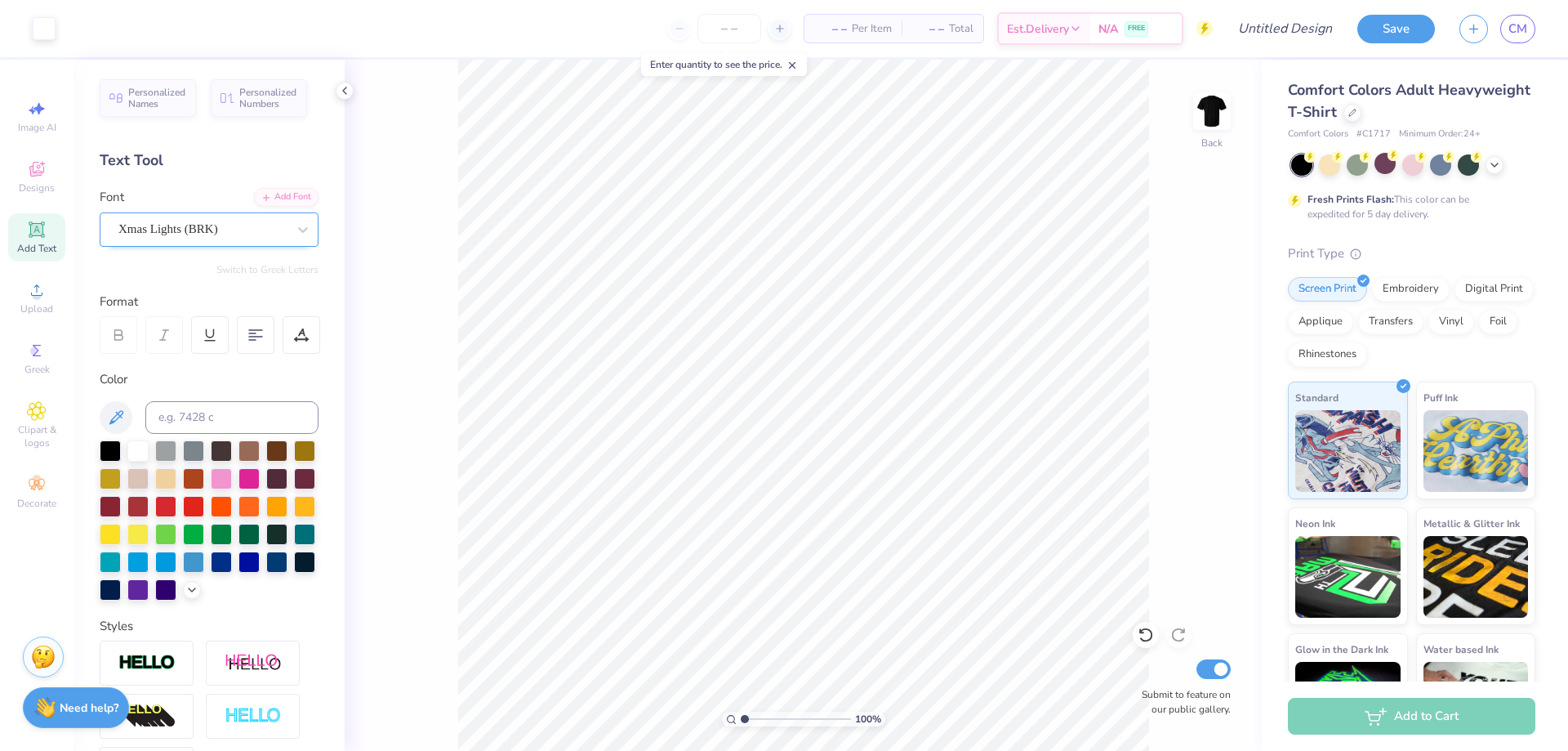 click on "Xmas Lights (BRK)" at bounding box center (203, 229) 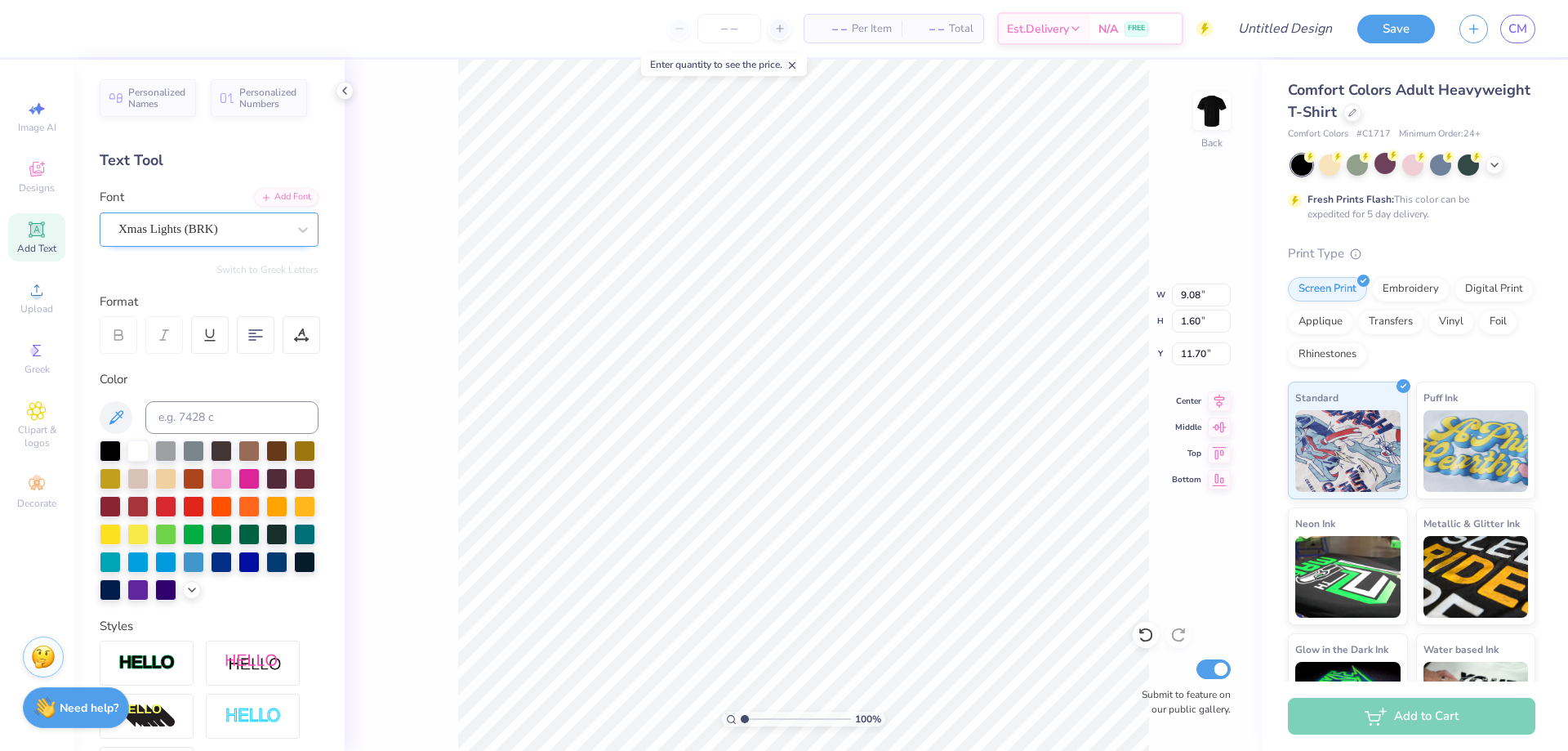 click on "Xmas Lights (BRK)" at bounding box center (209, 230) 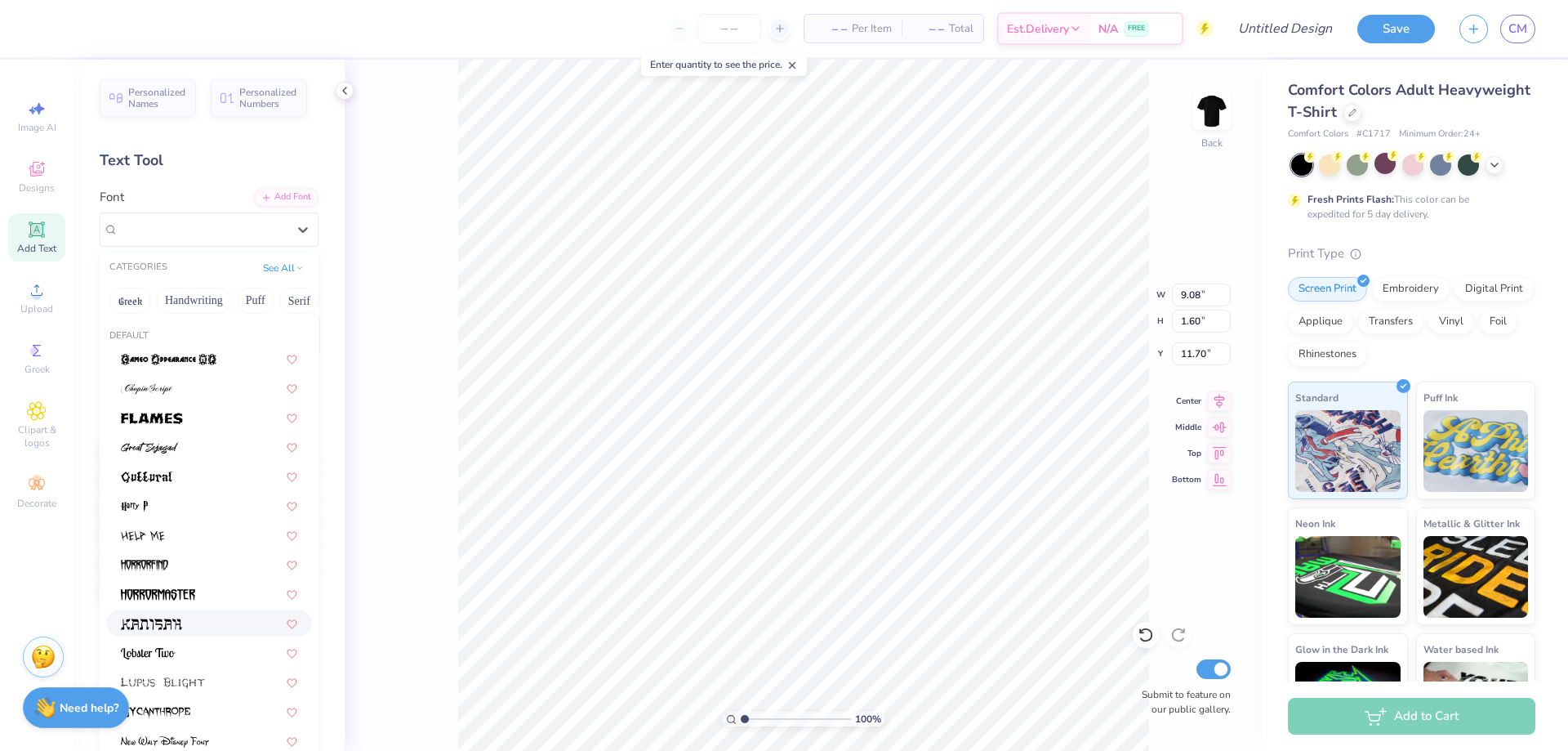 click at bounding box center (151, 624) 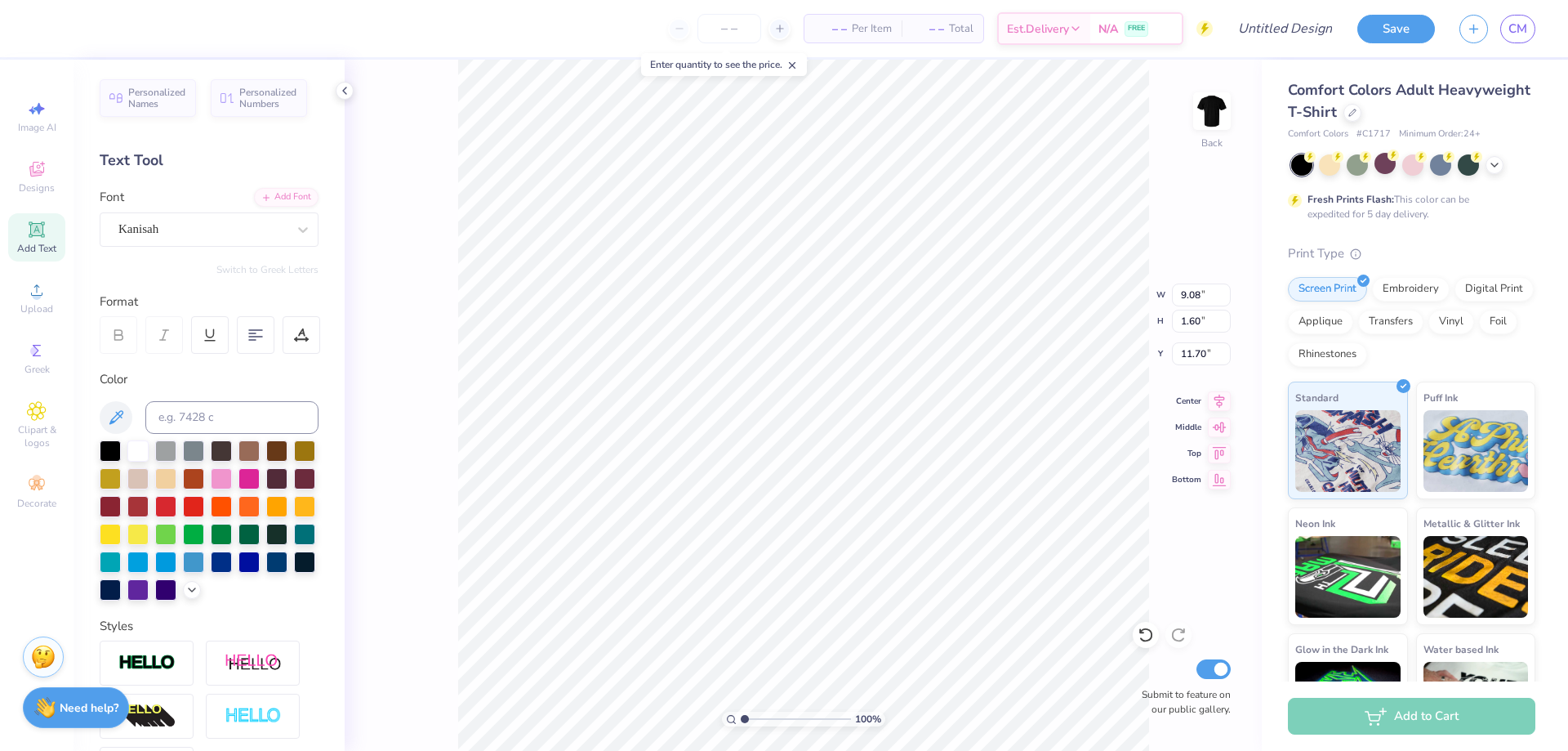 type on "11.62" 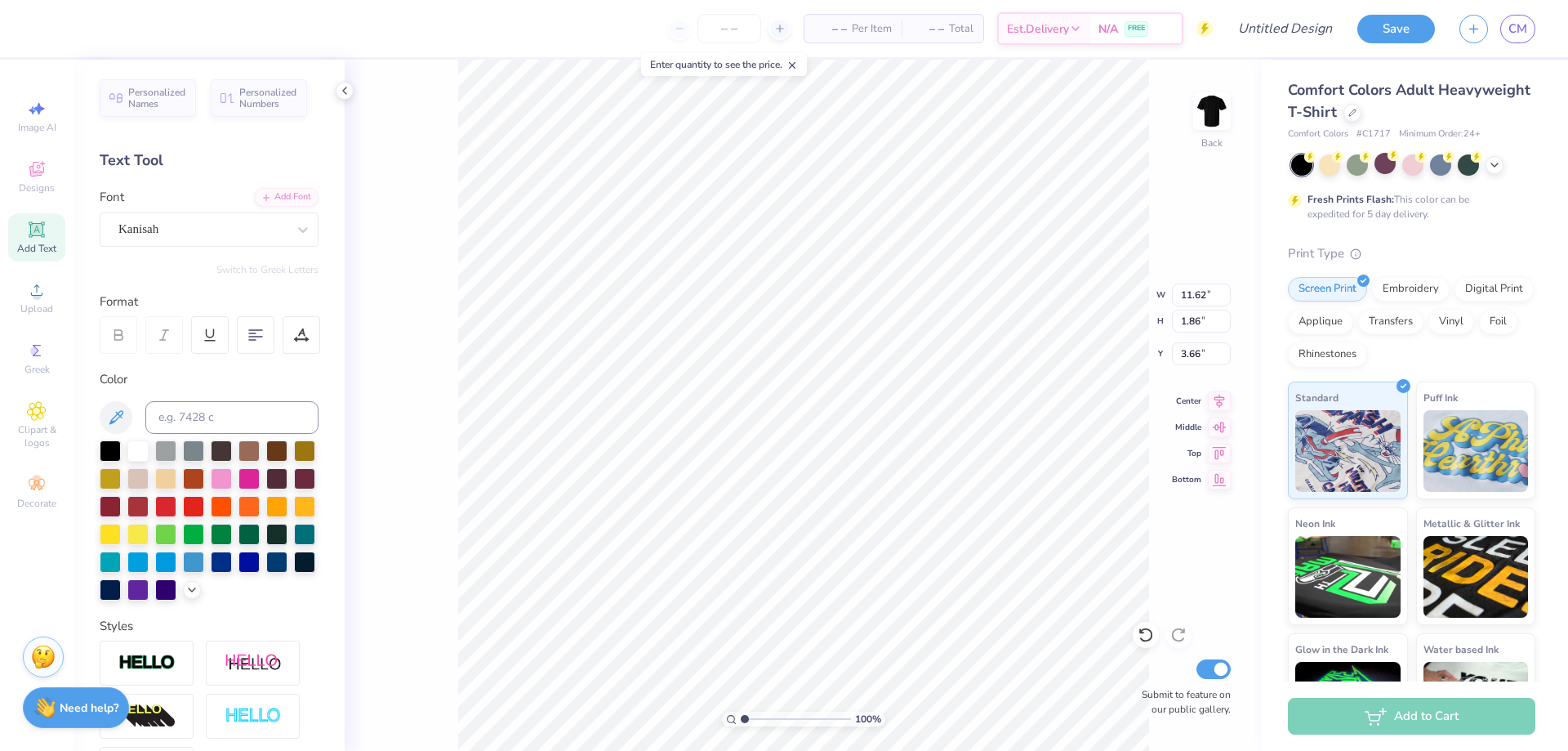 type on "3.66" 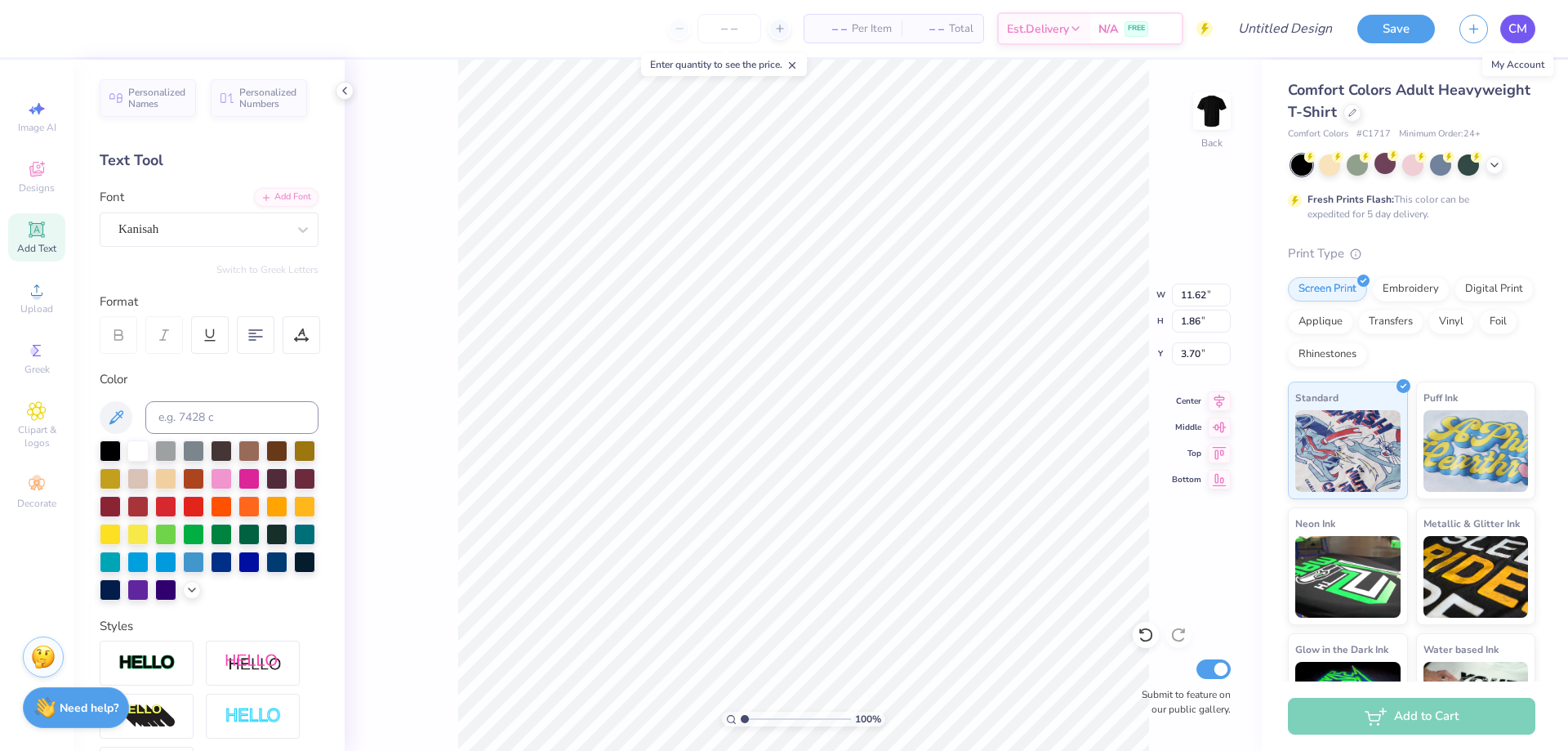 click on "CM" at bounding box center [1517, 29] 